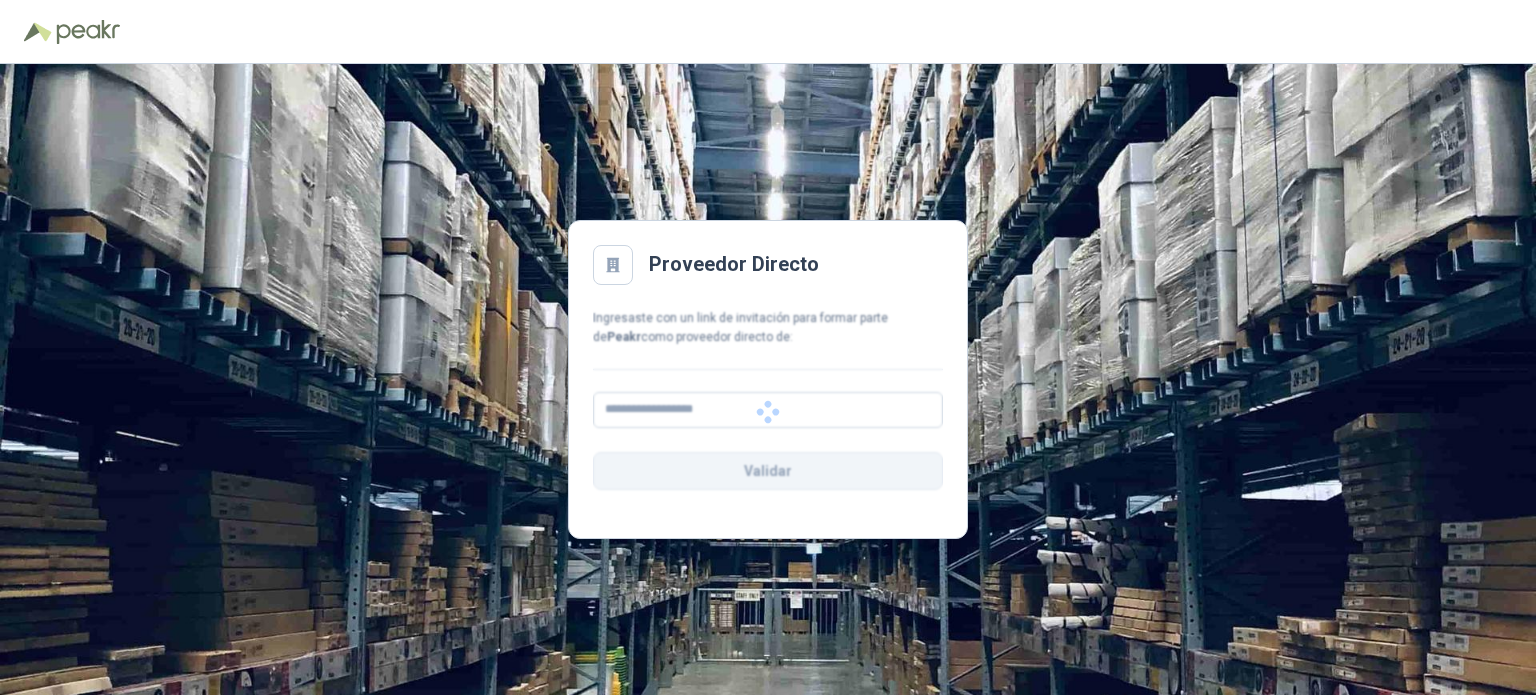 scroll, scrollTop: 0, scrollLeft: 0, axis: both 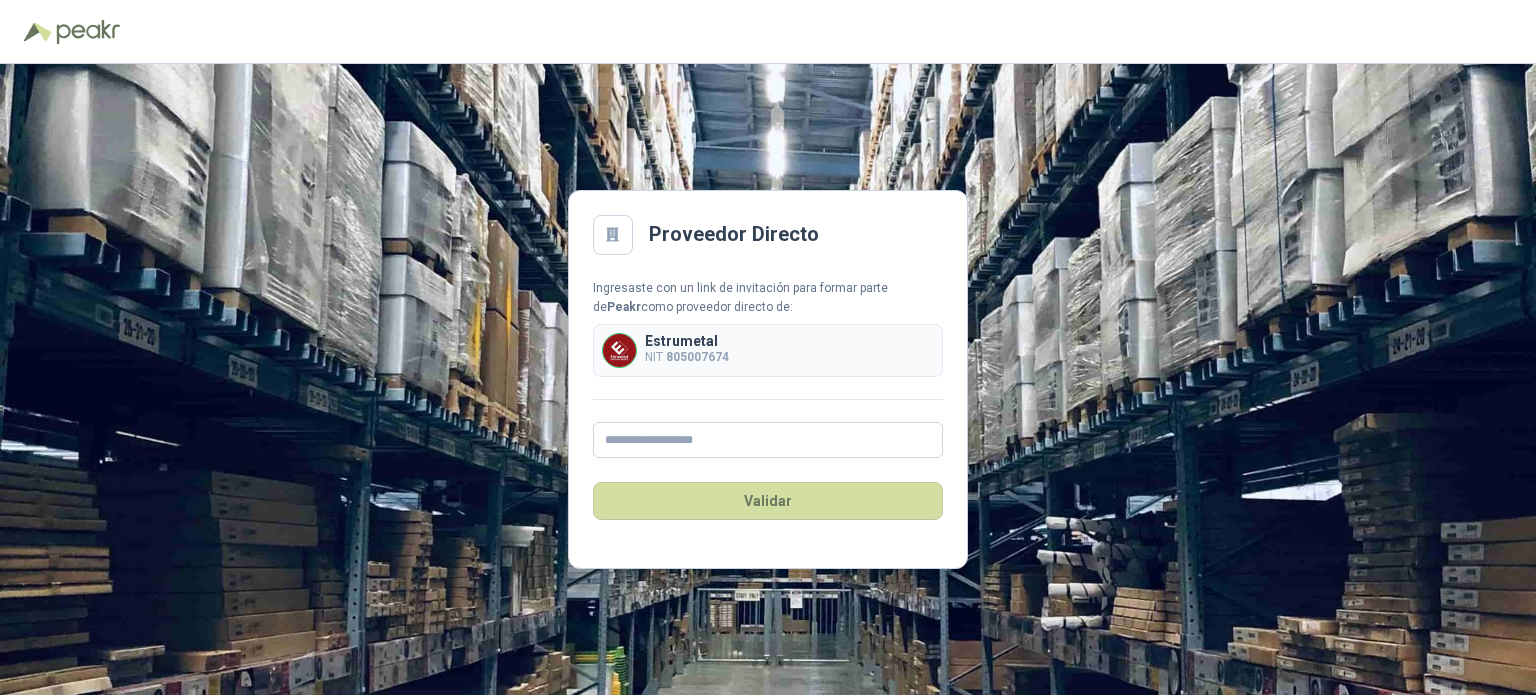 click at bounding box center [88, 32] 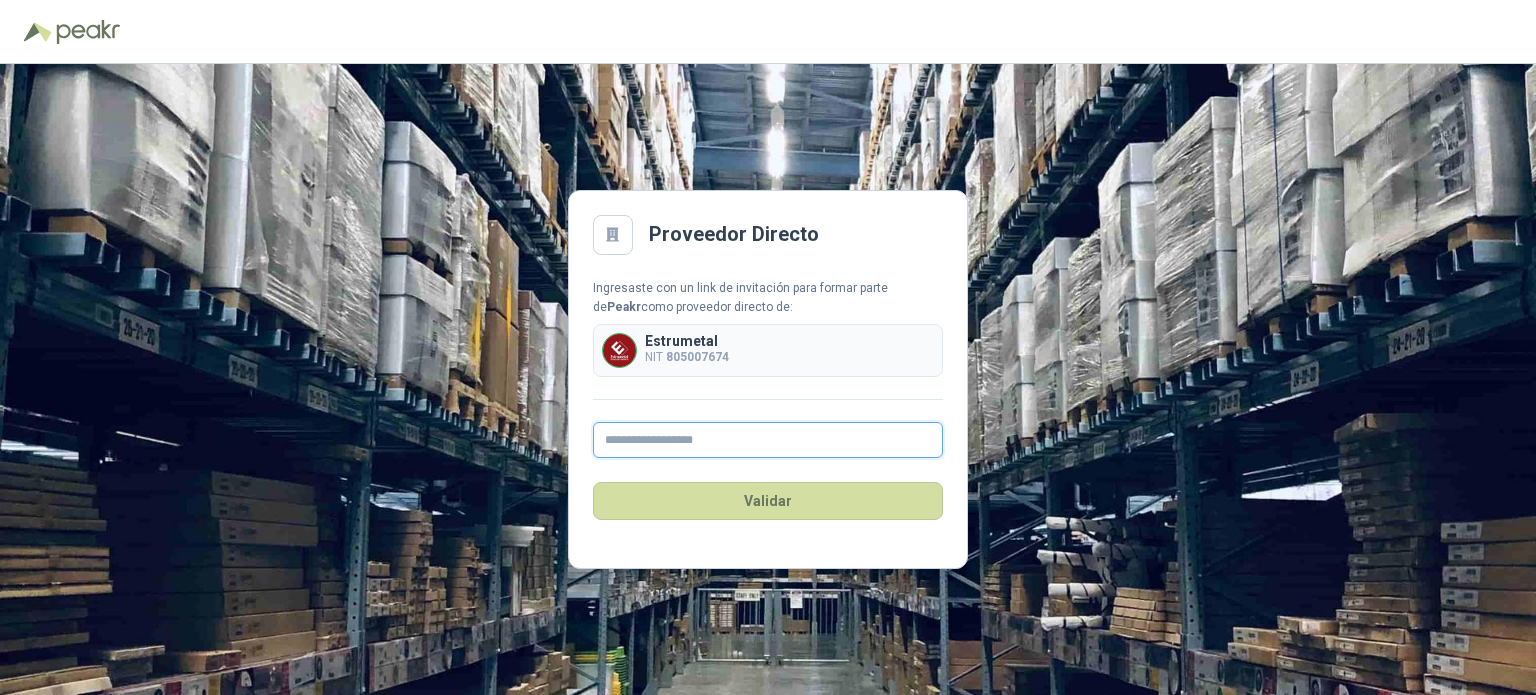 click at bounding box center [768, 440] 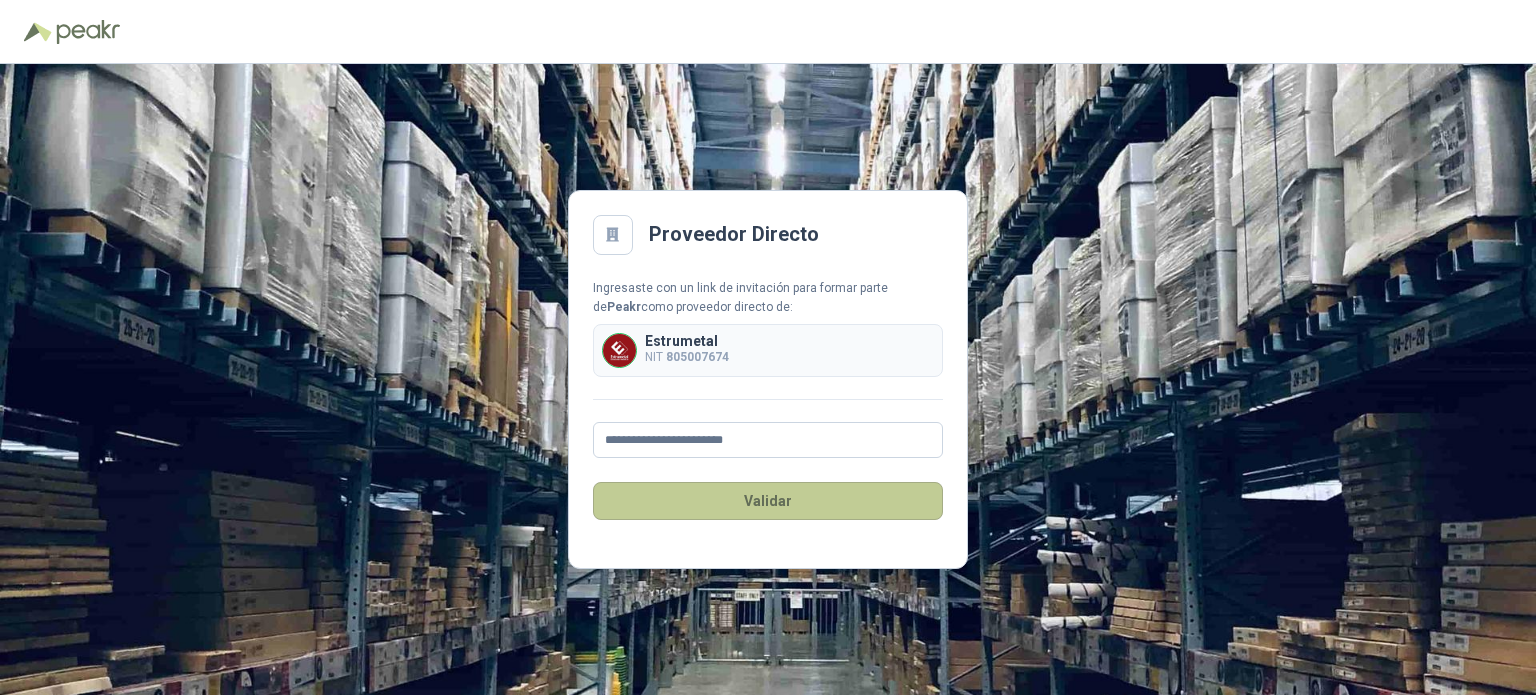 click on "Validar" at bounding box center [768, 501] 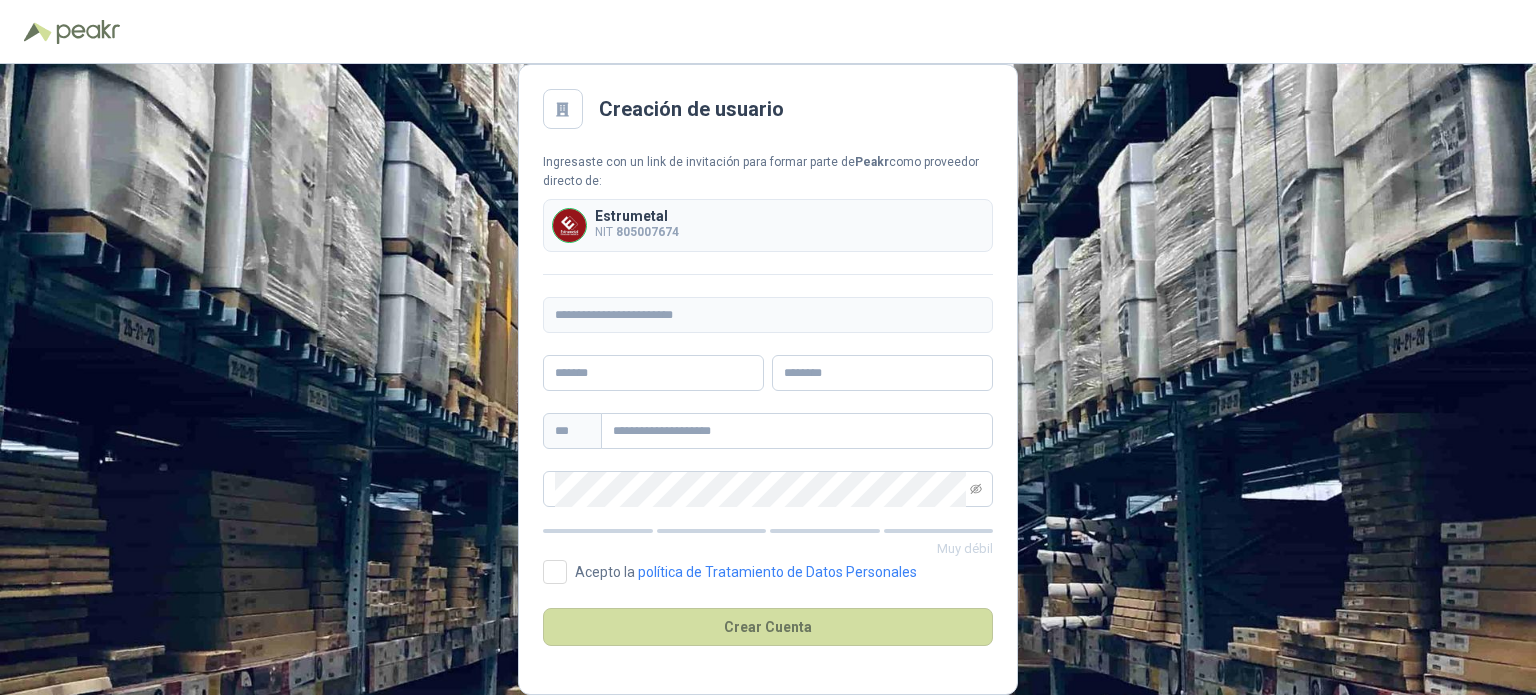 click at bounding box center [88, 32] 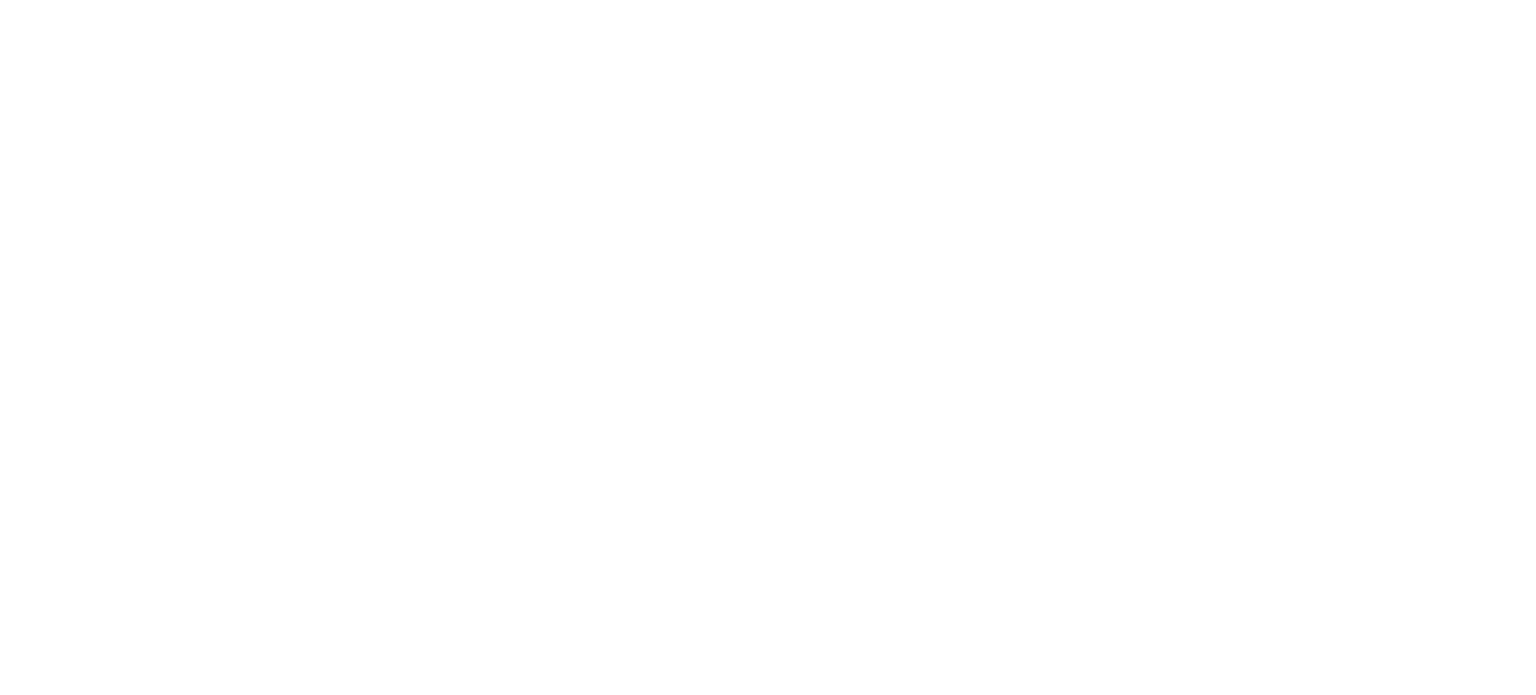 scroll, scrollTop: 0, scrollLeft: 0, axis: both 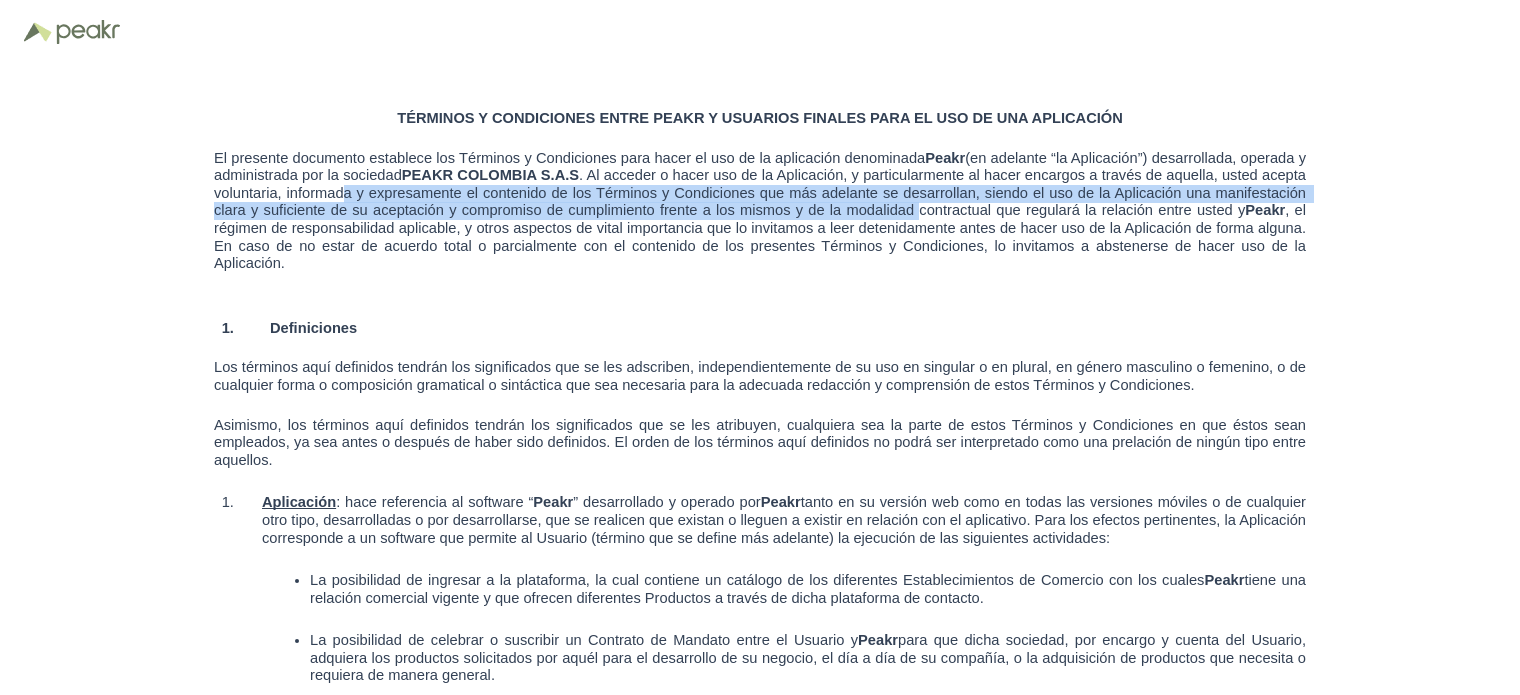 drag, startPoint x: 392, startPoint y: 188, endPoint x: 1000, endPoint y: 203, distance: 608.185 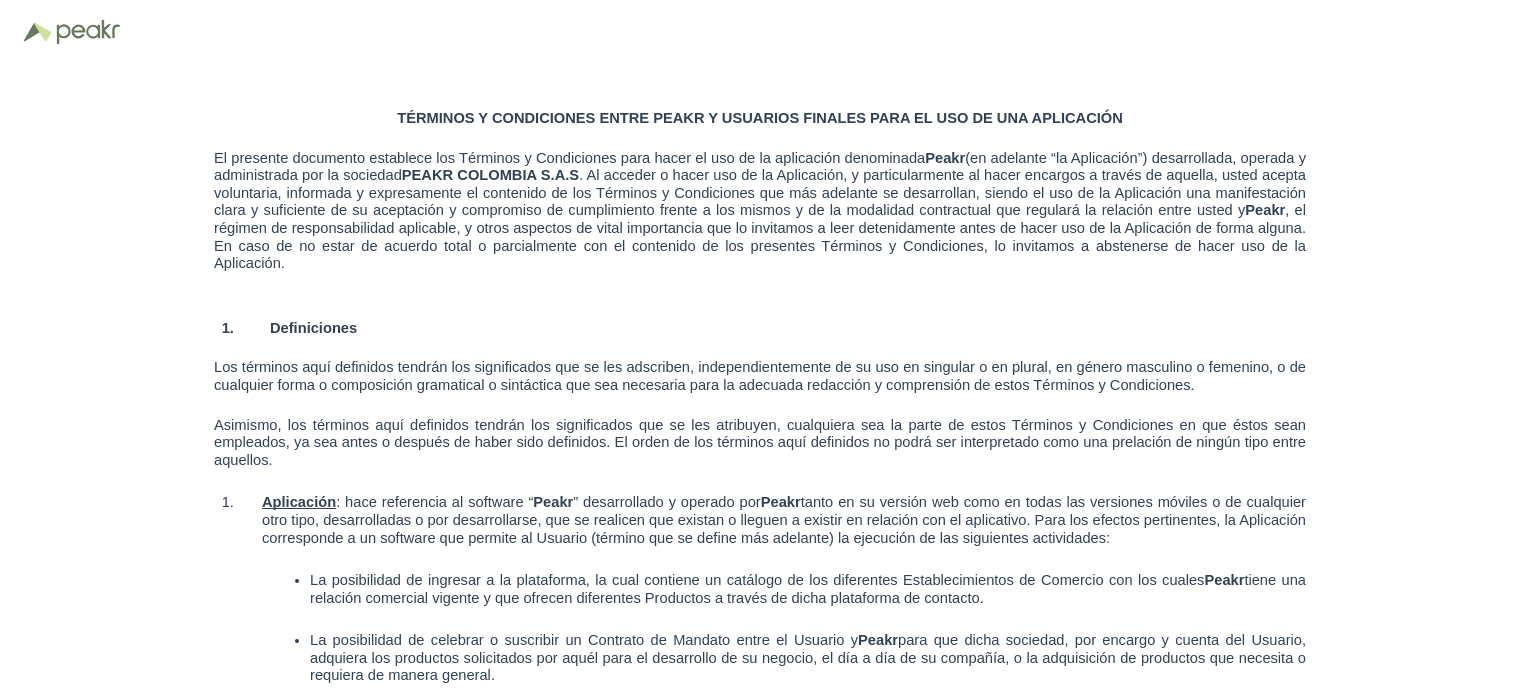 click at bounding box center (760, 284) 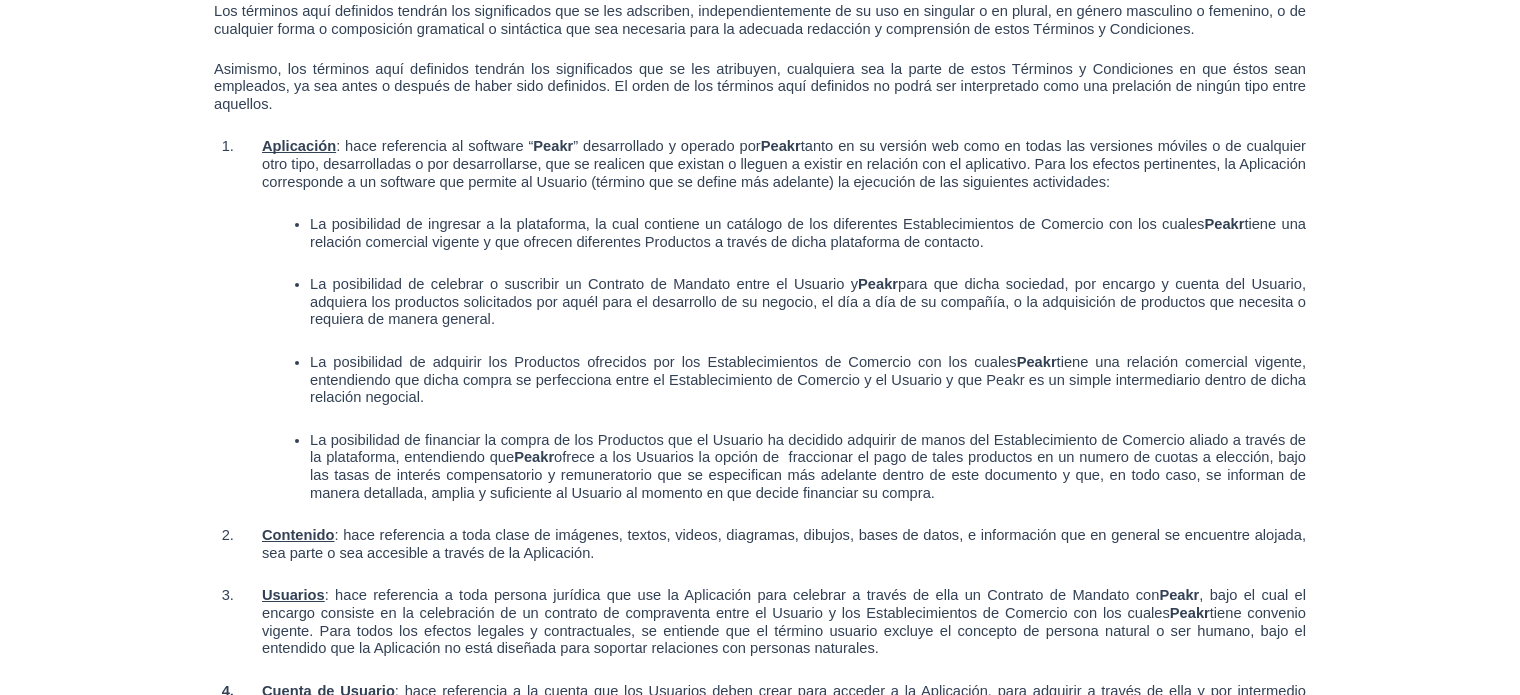 scroll, scrollTop: 400, scrollLeft: 0, axis: vertical 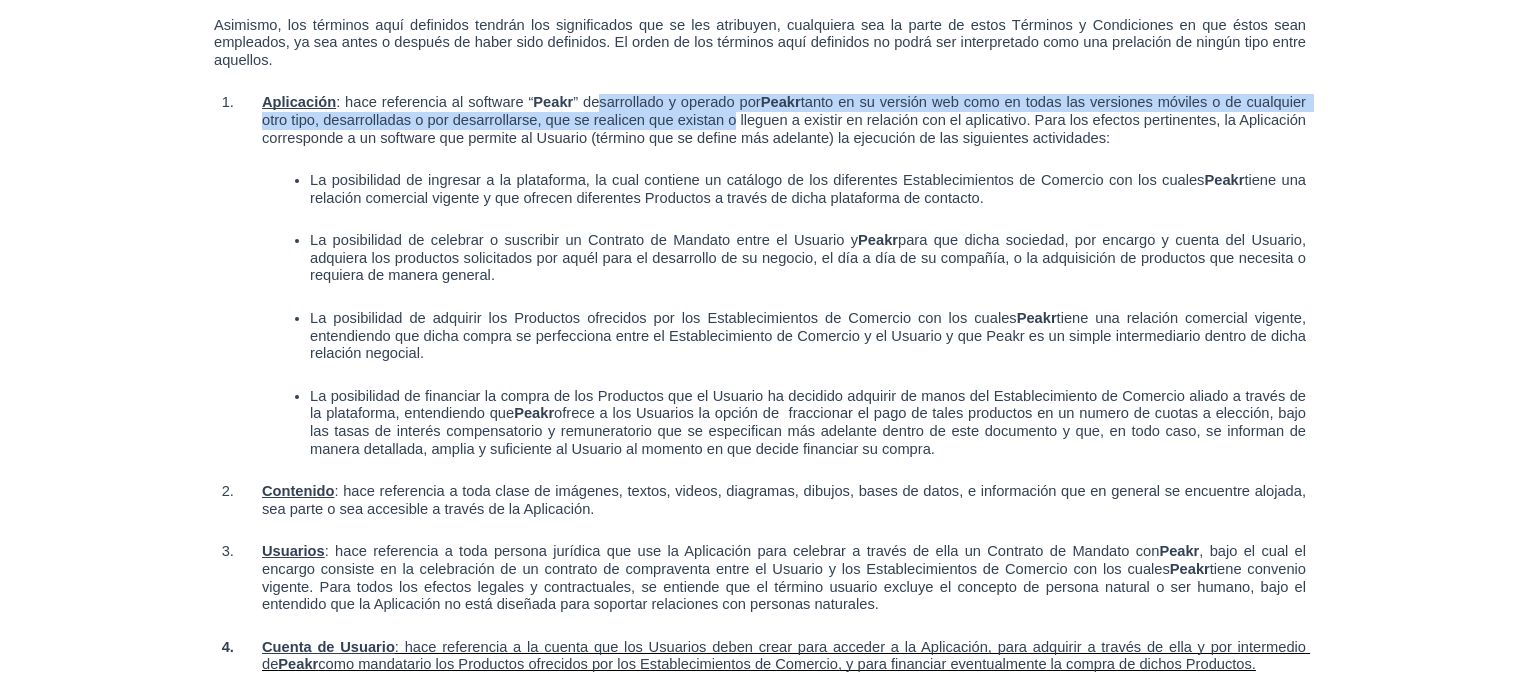 drag, startPoint x: 600, startPoint y: 99, endPoint x: 761, endPoint y: 118, distance: 162.11725 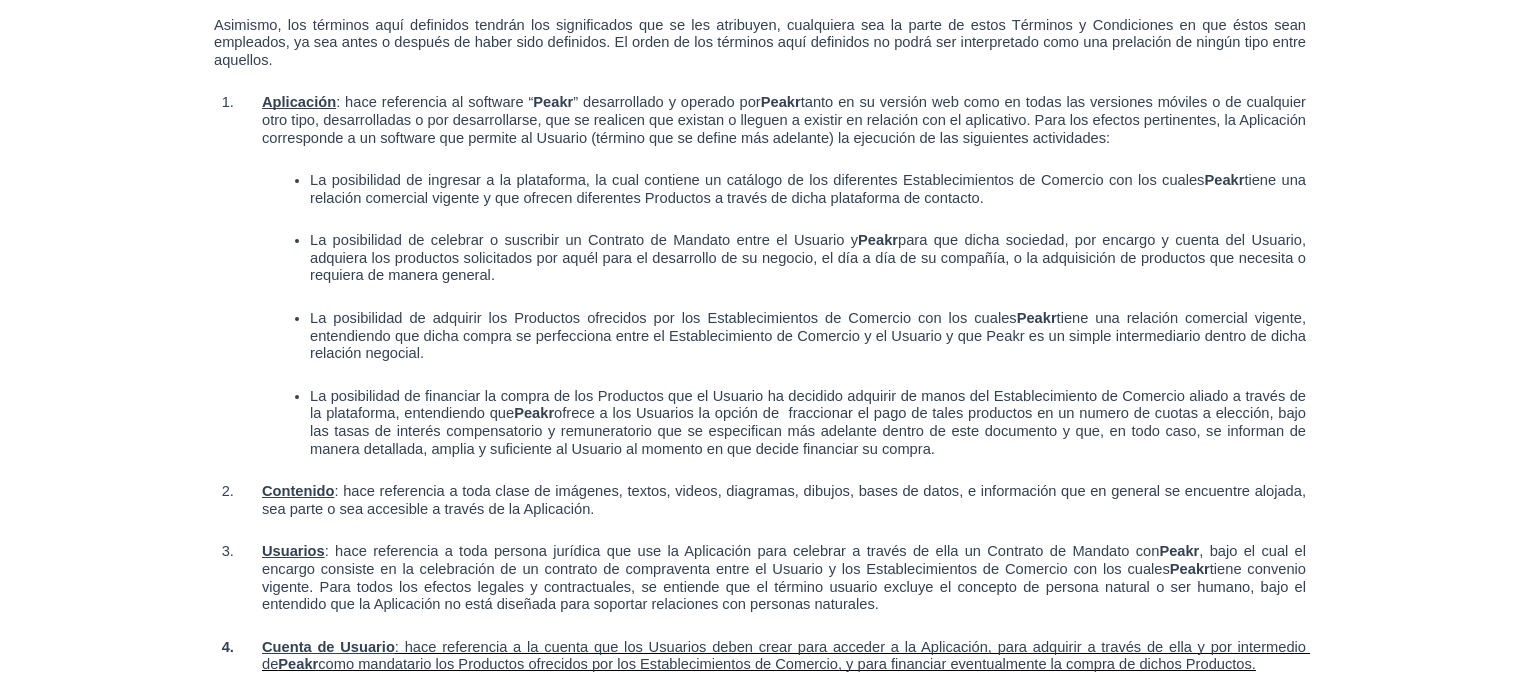 click on "La posibilidad de ingresar a la plataforma, la cual contiene un catálogo de los diferentes Establecimientos de Comercio con los cuales  Peakr  tiene una relación comercial vigente y que ofrecen diferentes Productos a través de dicha plataforma de contacto." at bounding box center (808, 188) 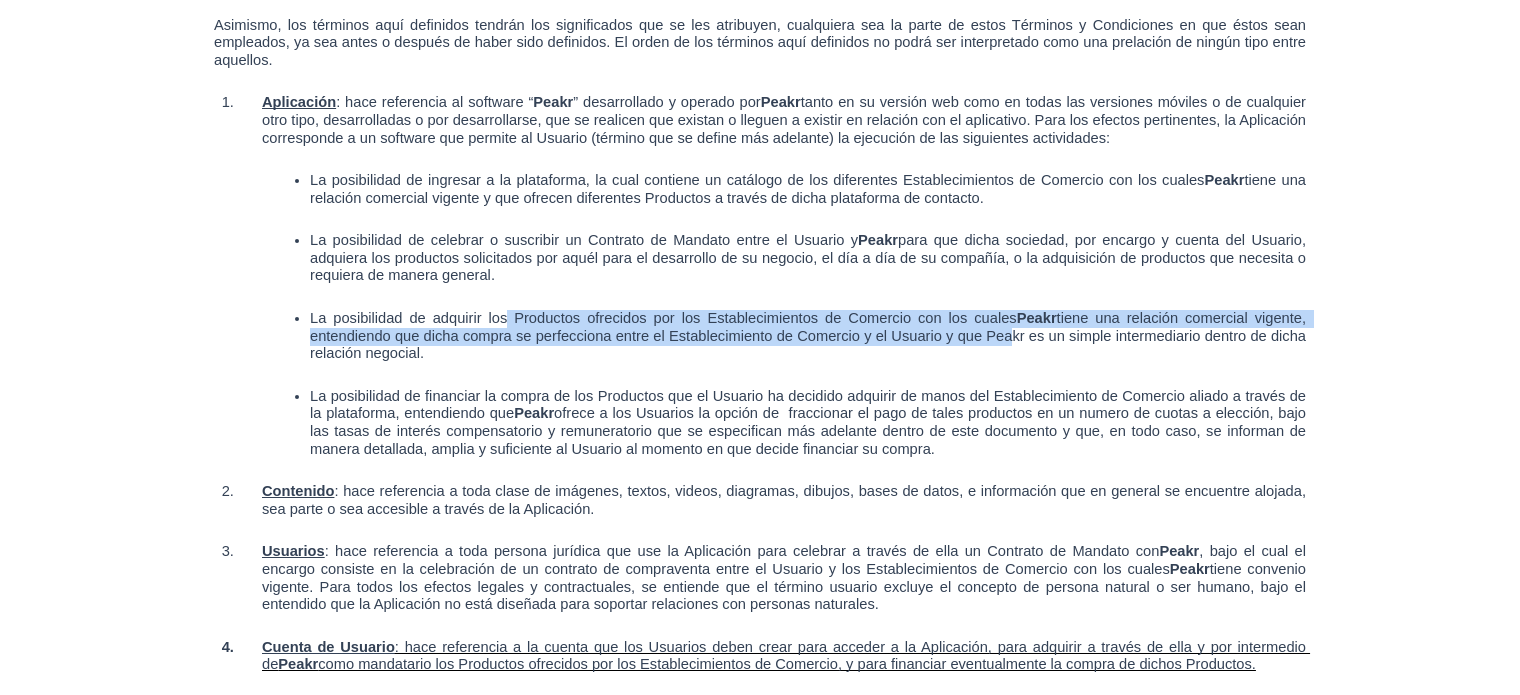 drag, startPoint x: 507, startPoint y: 322, endPoint x: 1009, endPoint y: 333, distance: 502.1205 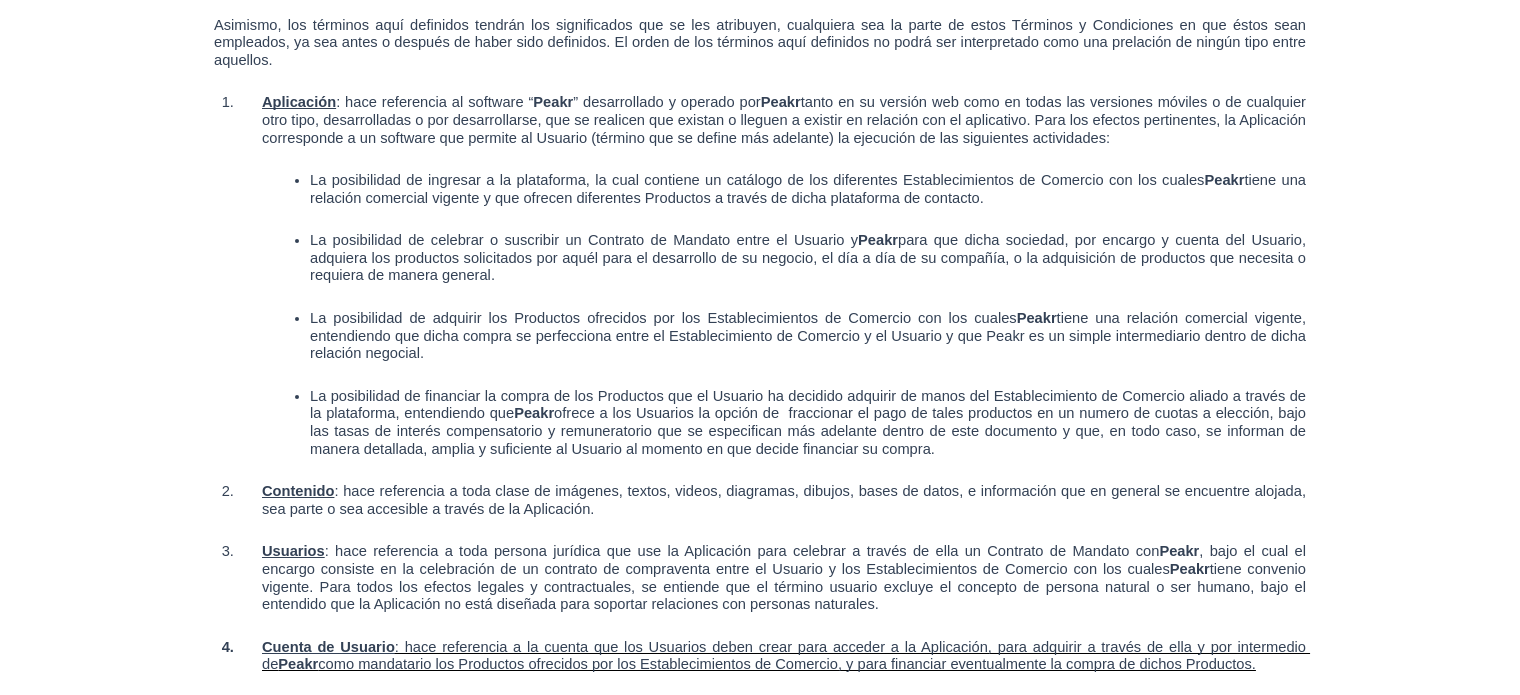click on "tiene una relación comercial vigente, entendiendo que dicha compra se perfecciona entre el Establecimiento de Comercio y el Usuario y que Peakr es un simple intermediario dentro de dicha relación negocial." at bounding box center (810, 335) 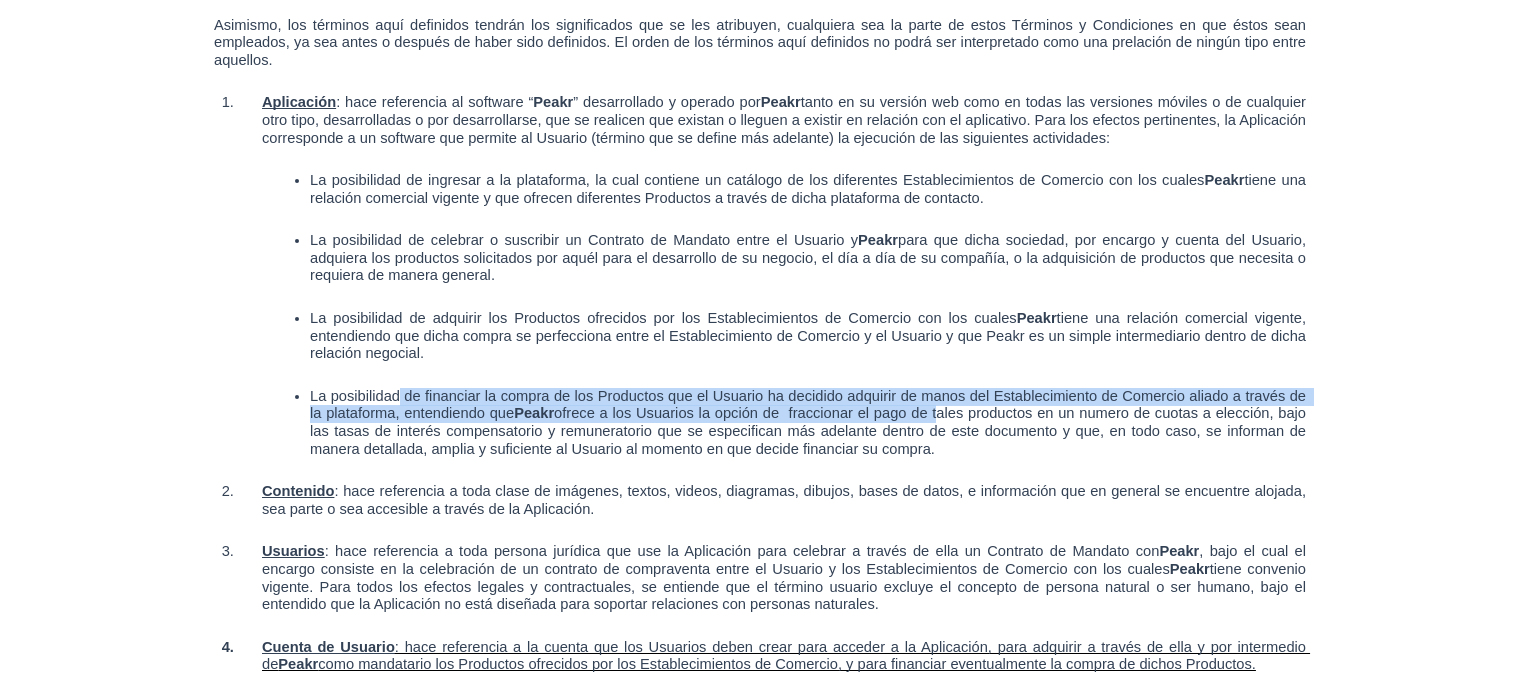drag, startPoint x: 401, startPoint y: 396, endPoint x: 935, endPoint y: 415, distance: 534.3379 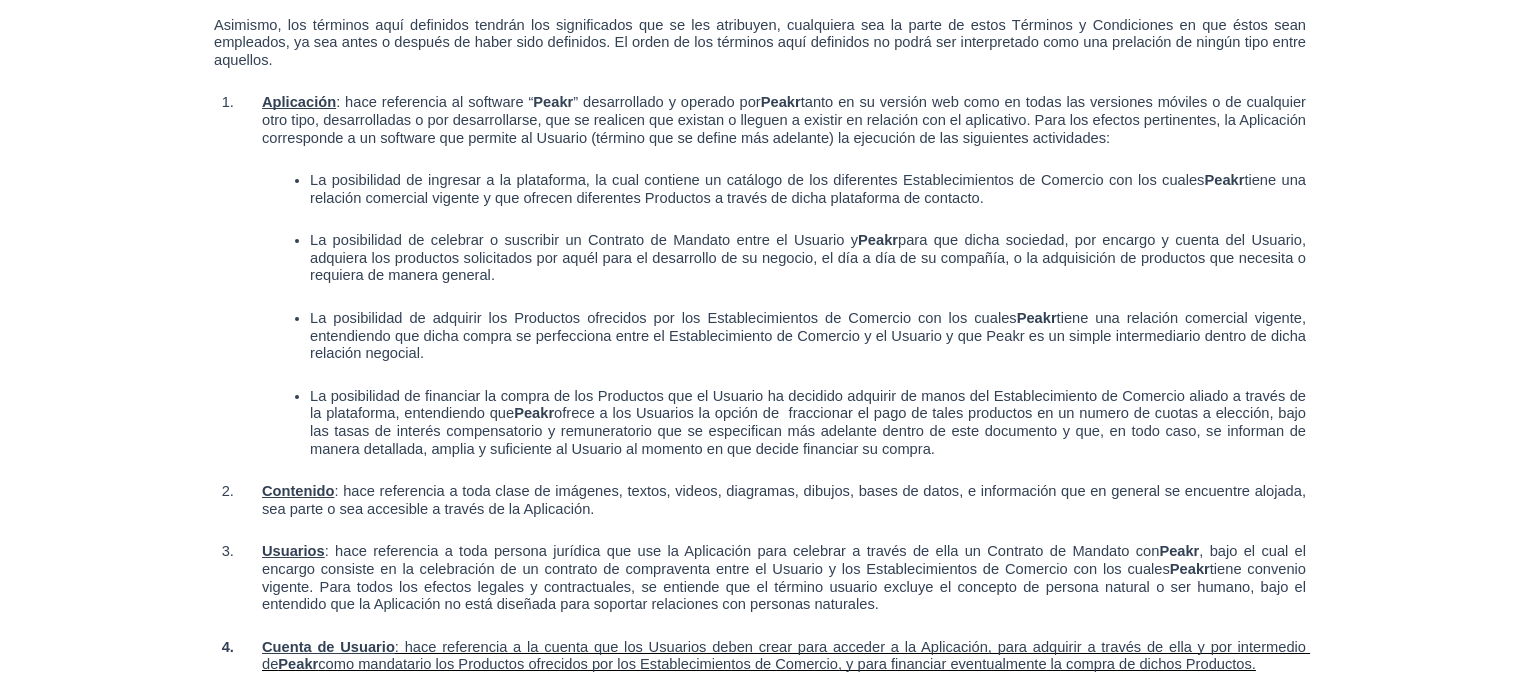click on "ofrece a los Usuarios la opción de  fraccionar el pago de tales productos en un numero de cuotas a elección, bajo las tasas de interés compensatorio y remuneratorio que se especifican más adelante dentro de este documento y que, en todo caso, se informan de manera detallada, amplia y suficiente al Usuario al momento en que decide financiar su compra." at bounding box center (810, 430) 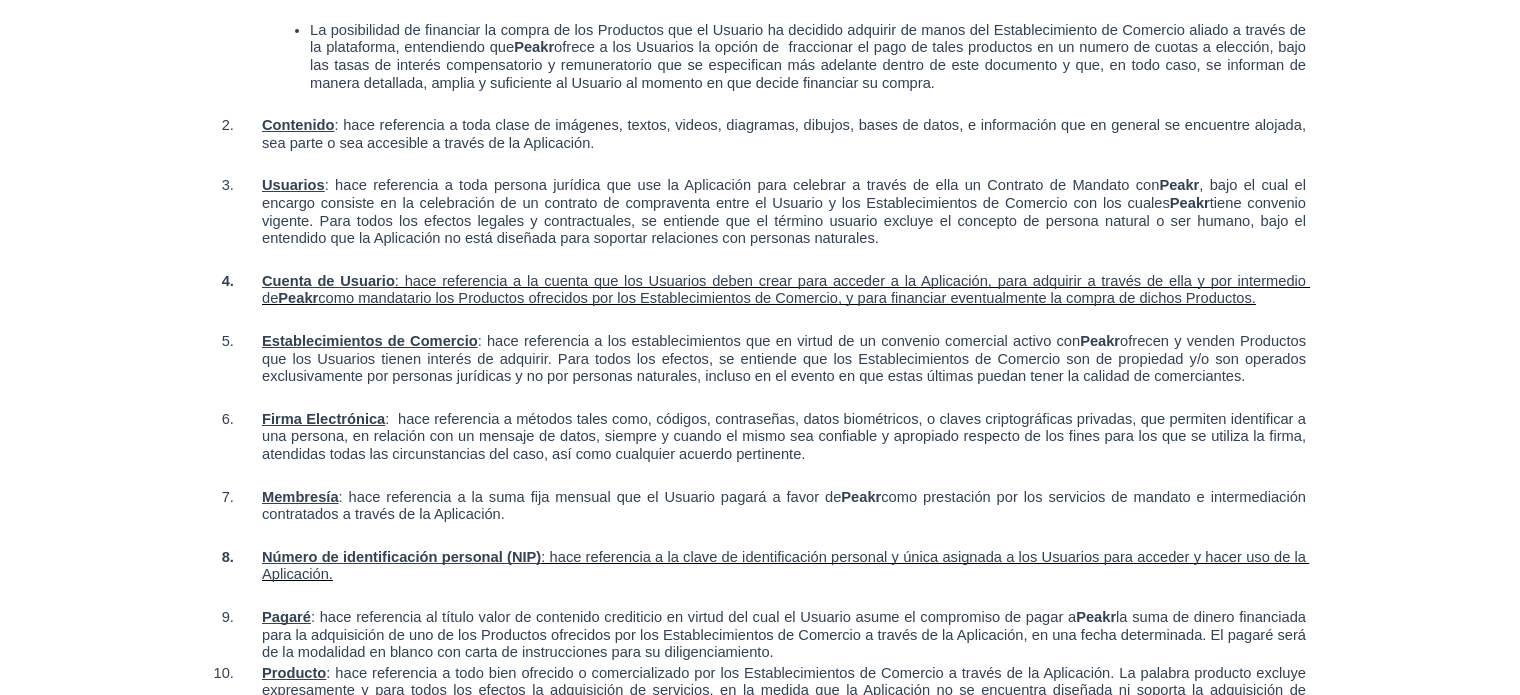 scroll, scrollTop: 800, scrollLeft: 0, axis: vertical 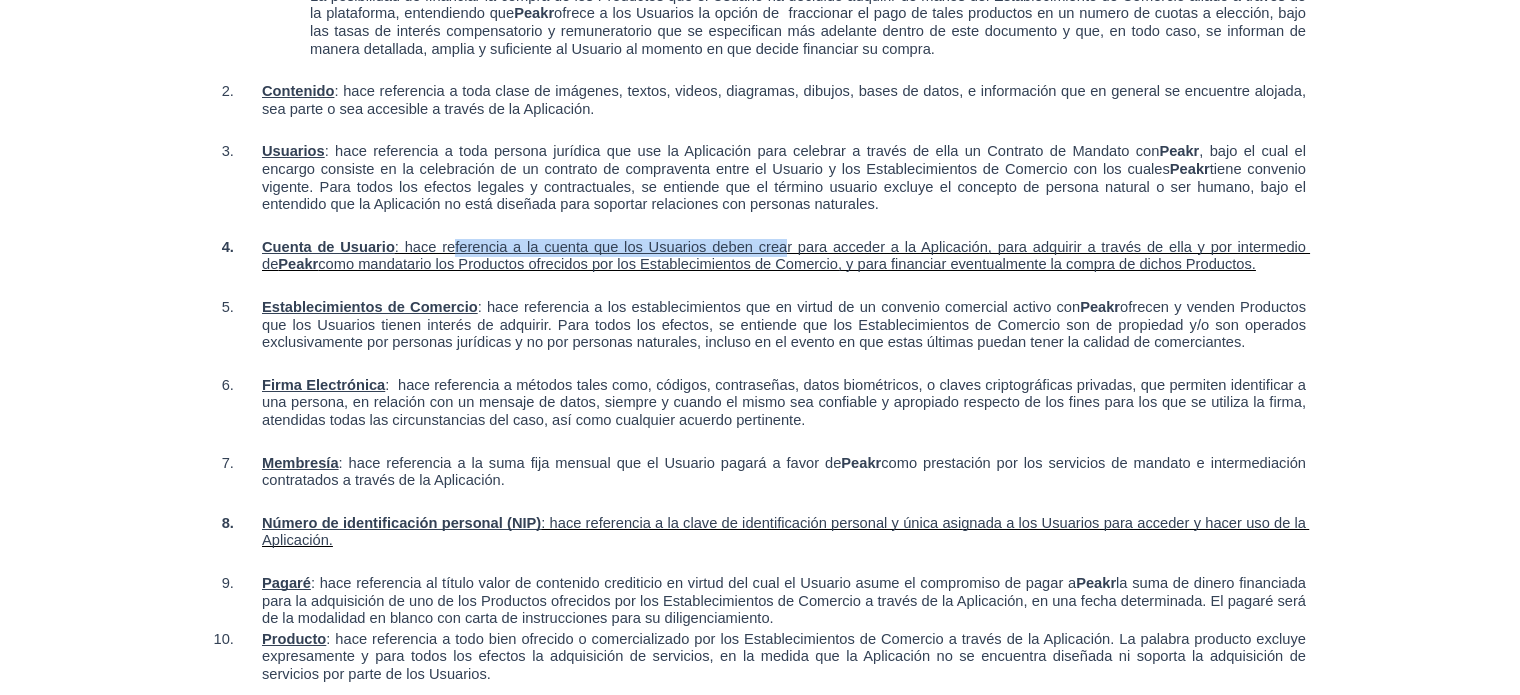 drag, startPoint x: 559, startPoint y: 246, endPoint x: 787, endPoint y: 248, distance: 228.00877 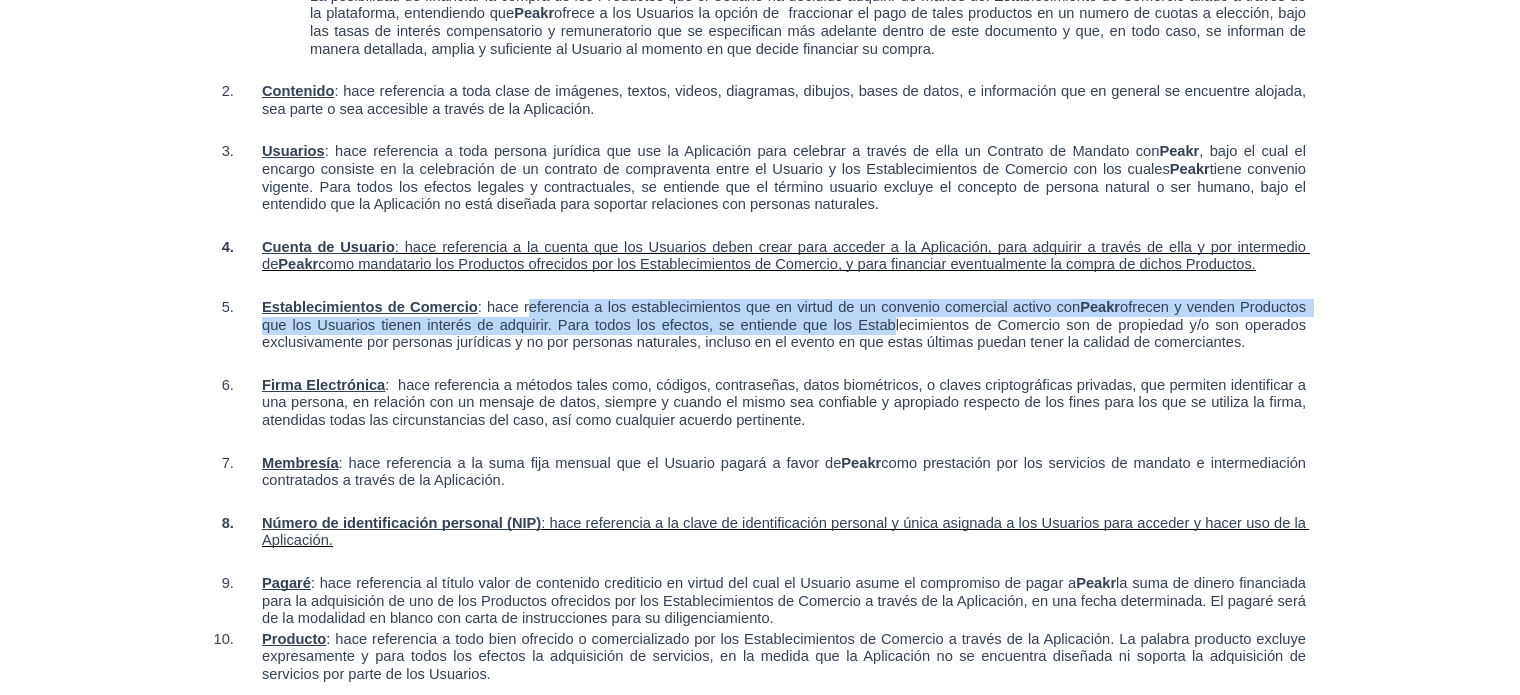 drag, startPoint x: 653, startPoint y: 306, endPoint x: 887, endPoint y: 323, distance: 234.61671 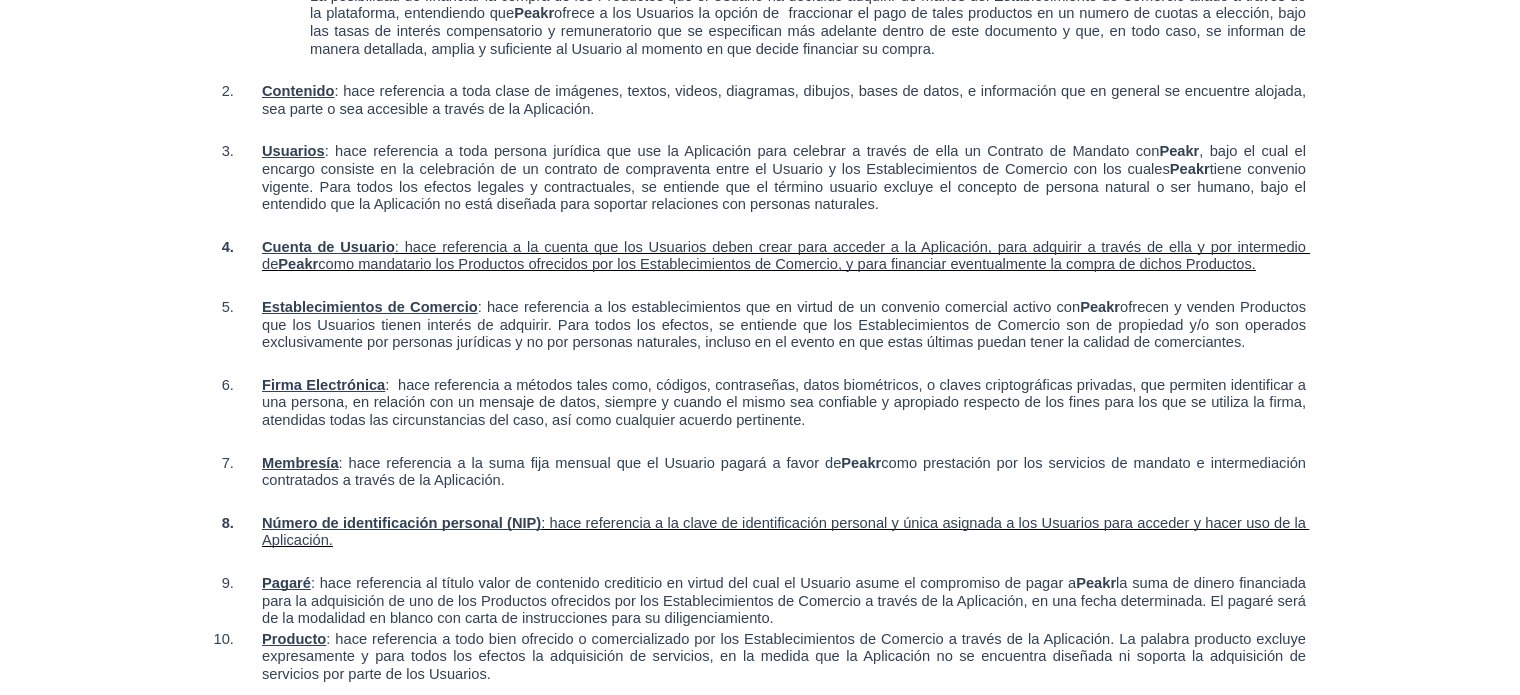 click on "ofrecen y venden Productos que los Usuarios tienen interés de adquirir. Para todos los efectos, se entiende que los Establecimientos de Comercio son de propiedad y/o son operados exclusivamente por personas jurídicas y no por personas naturales, incluso en el evento en que estas últimas puedan tener la calidad de comerciantes." at bounding box center [786, 324] 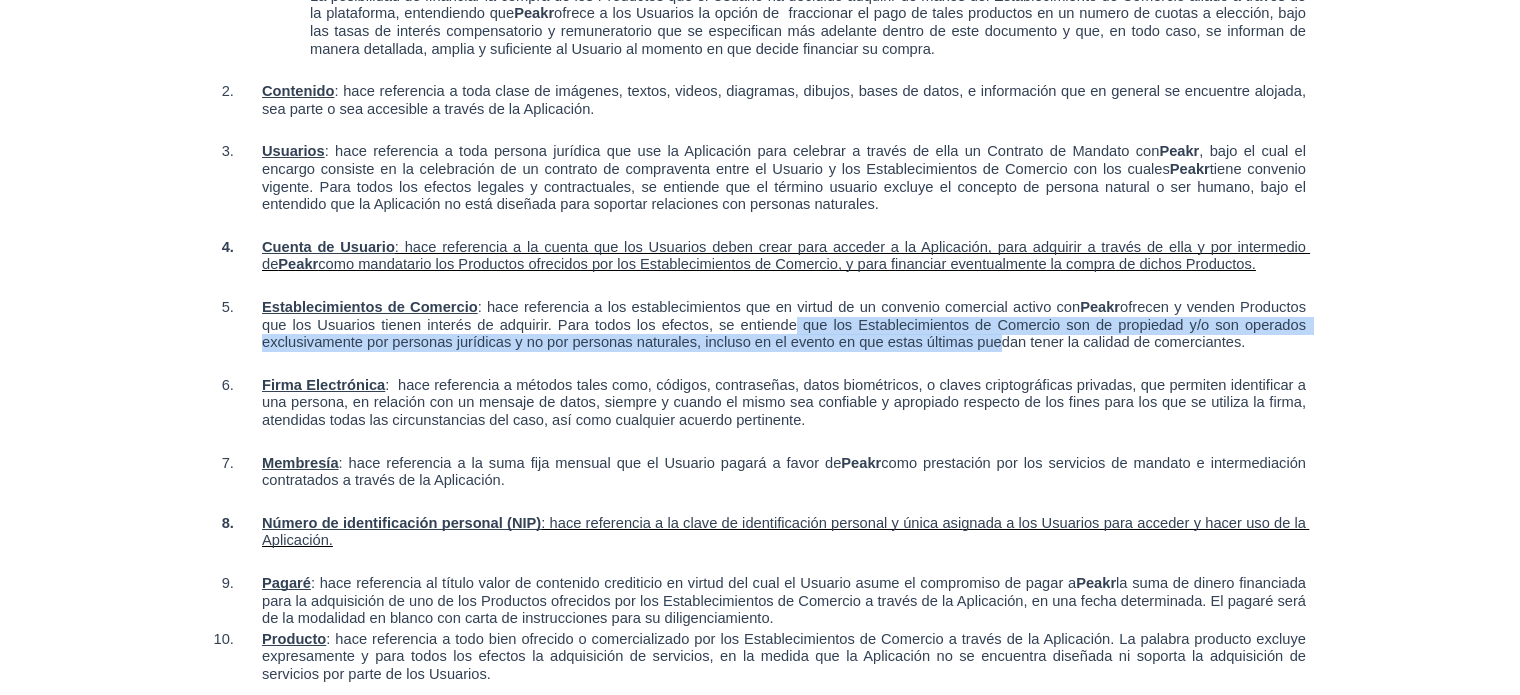 drag, startPoint x: 976, startPoint y: 338, endPoint x: 784, endPoint y: 311, distance: 193.88914 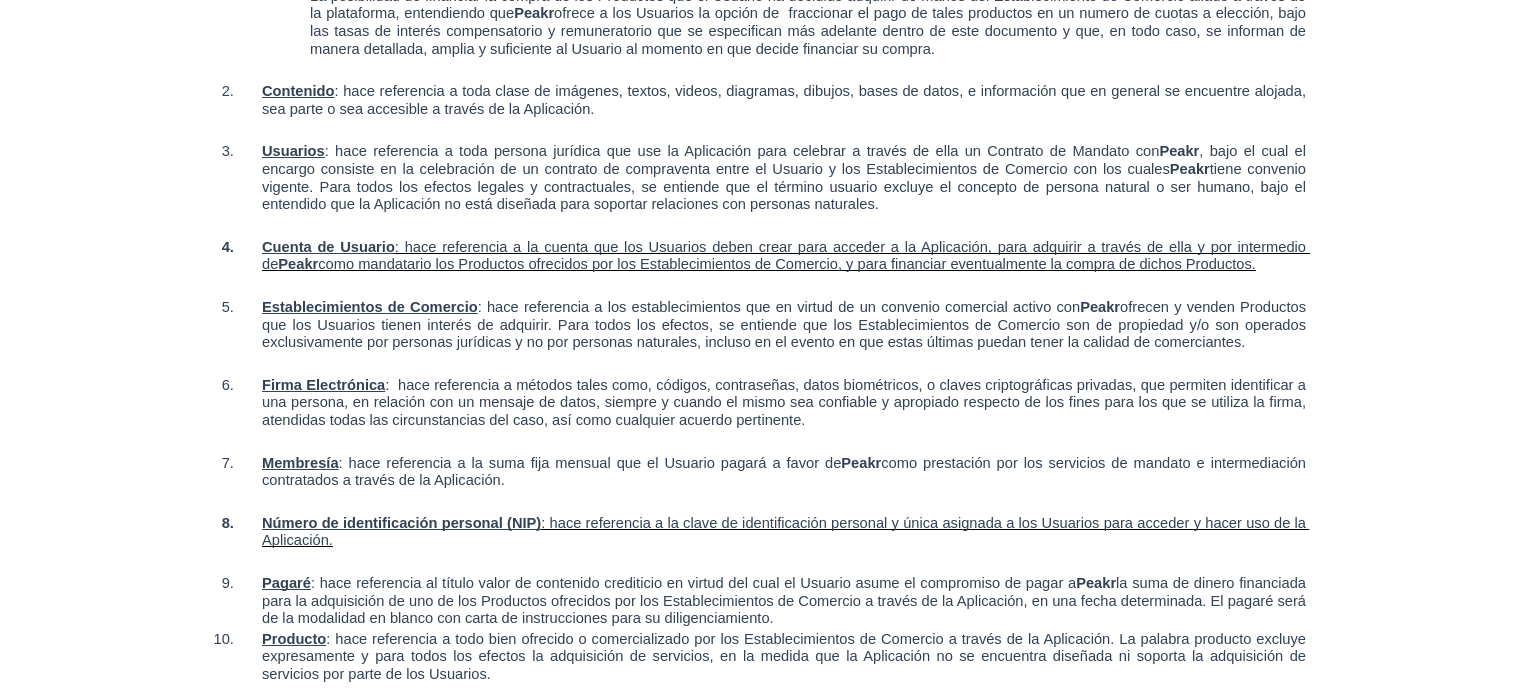 click on ": hace referencia a los establecimientos que en virtud de un convenio comercial activo con" at bounding box center (779, 307) 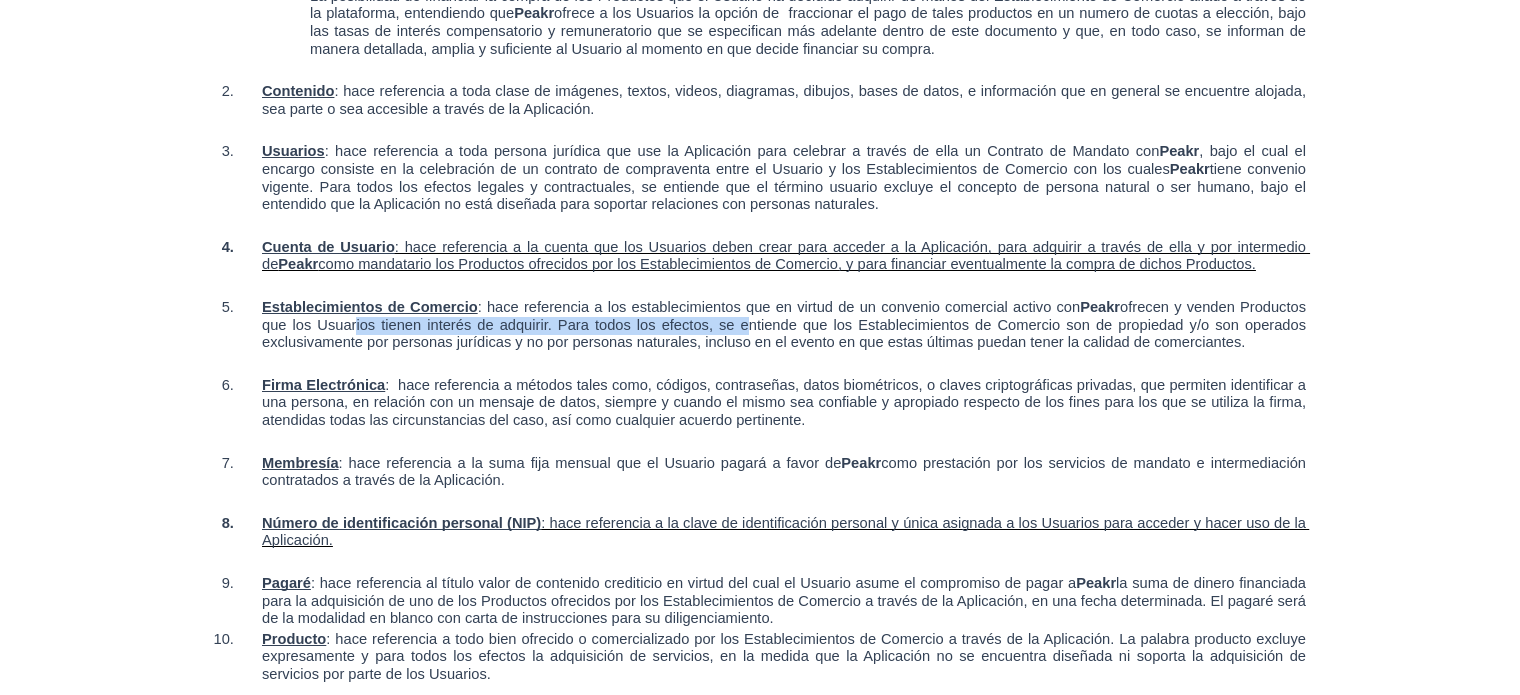 drag, startPoint x: 353, startPoint y: 317, endPoint x: 742, endPoint y: 320, distance: 389.01157 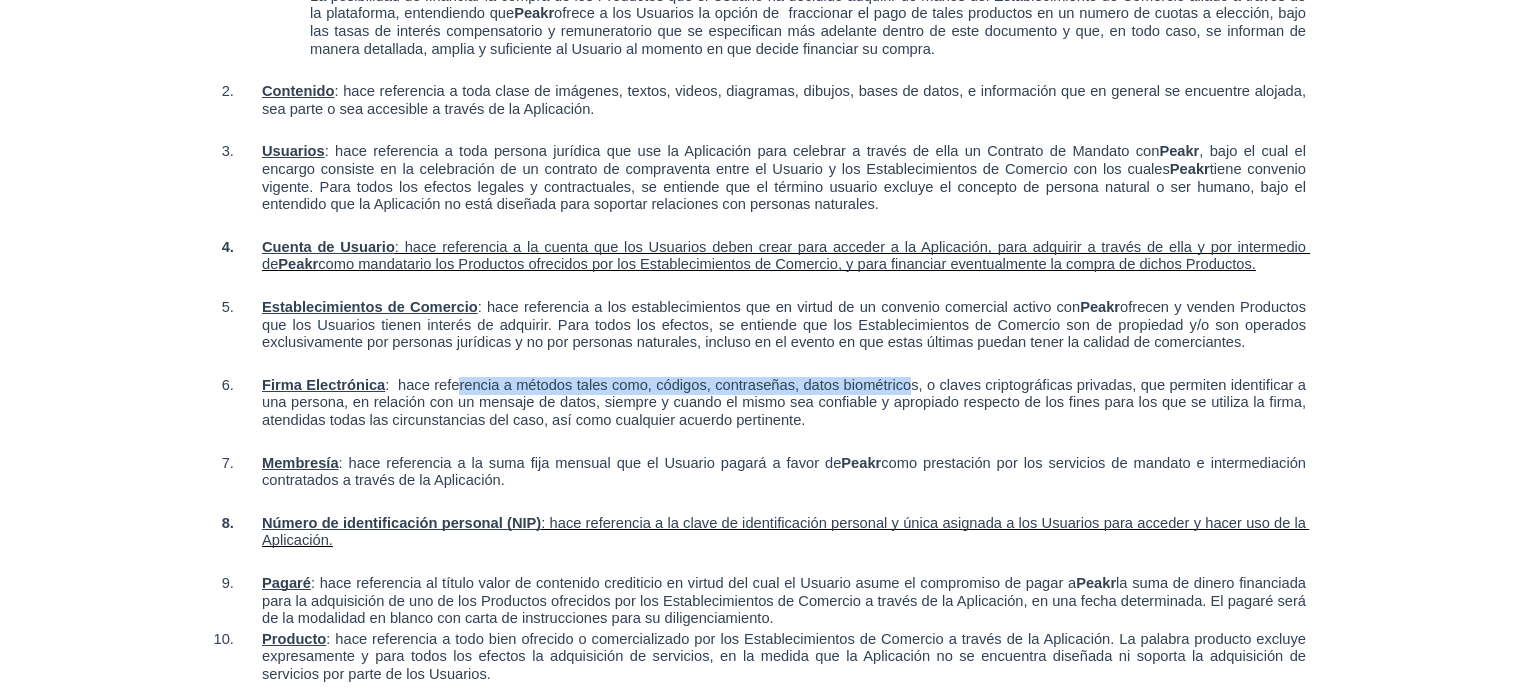drag, startPoint x: 456, startPoint y: 379, endPoint x: 911, endPoint y: 379, distance: 455 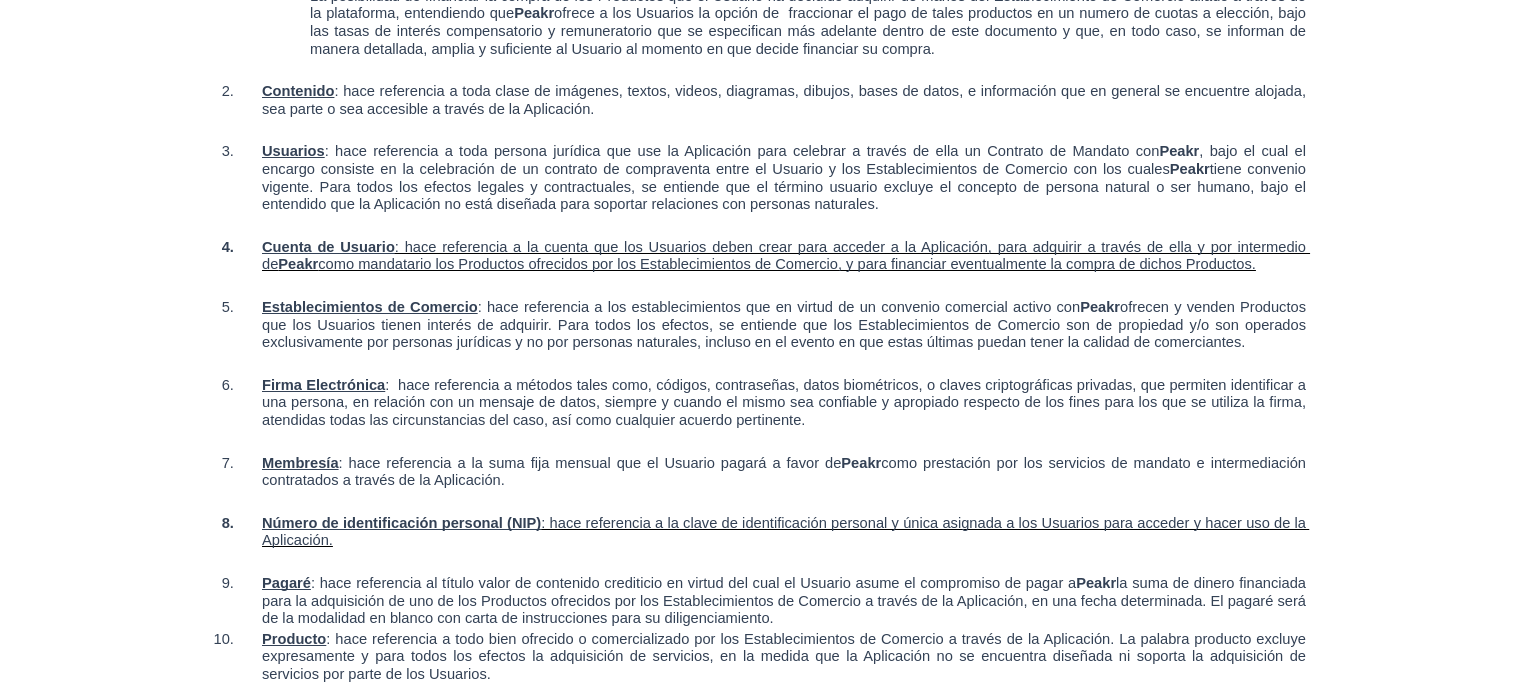 click on ":  hace referencia a métodos tales como, códigos, contraseñas, datos biométricos, o claves criptográficas privadas, que permiten identificar a una persona, en relación con un mensaje de datos, siempre y cuando el mismo sea confiable y apropiado respecto de los fines para los que se utiliza la firma, atendidas todas las circunstancias del caso, así como cualquier acuerdo pertinente." at bounding box center (786, 402) 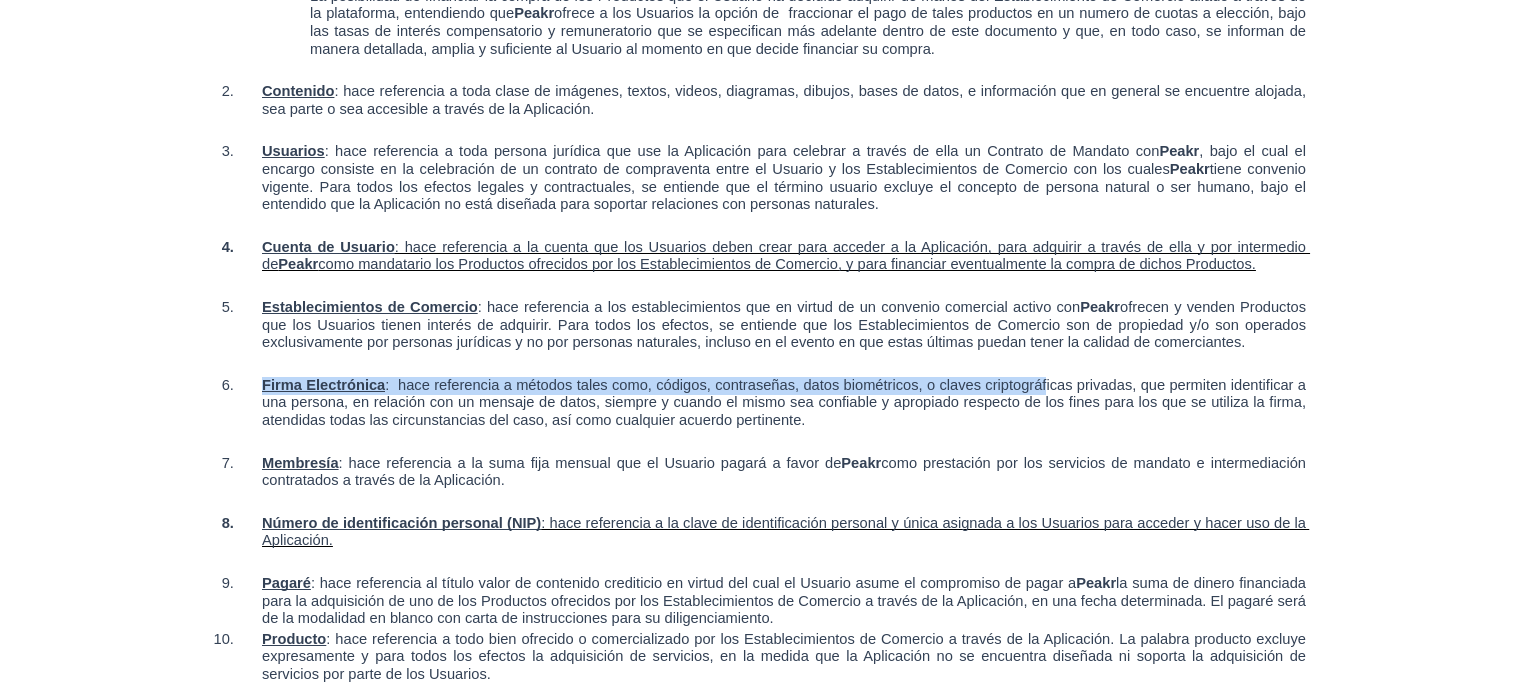 drag, startPoint x: 1047, startPoint y: 376, endPoint x: 783, endPoint y: 367, distance: 264.15335 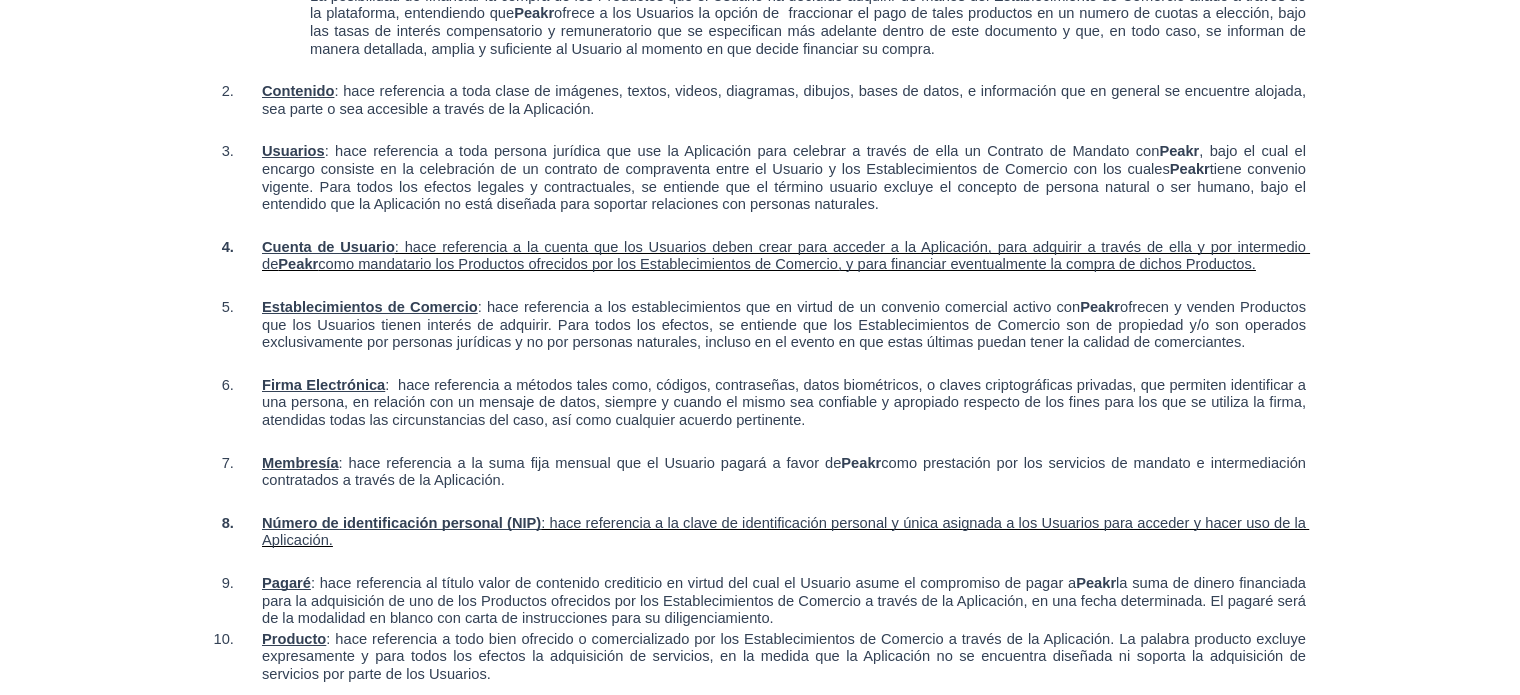 click on "Firma Electrónica :  hace referencia a métodos tales como, códigos, contraseñas, datos biométricos, o claves criptográficas privadas, que permiten identificar a una persona, en relación con un mensaje de datos, siempre y cuando el mismo sea confiable y apropiado respecto de los fines para los que se utiliza la firma, atendidas todas las circunstancias del caso, así como cualquier acuerdo pertinente." at bounding box center [772, 402] 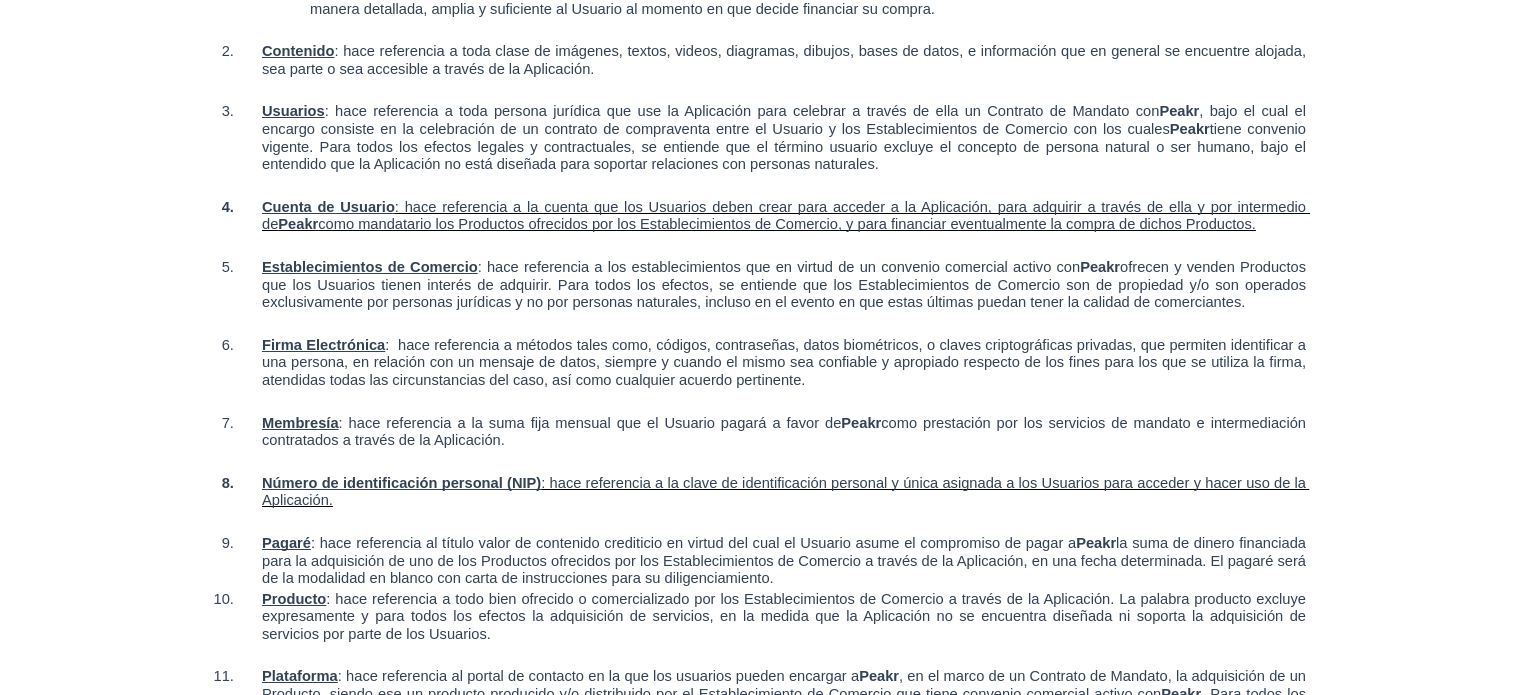 scroll, scrollTop: 1200, scrollLeft: 0, axis: vertical 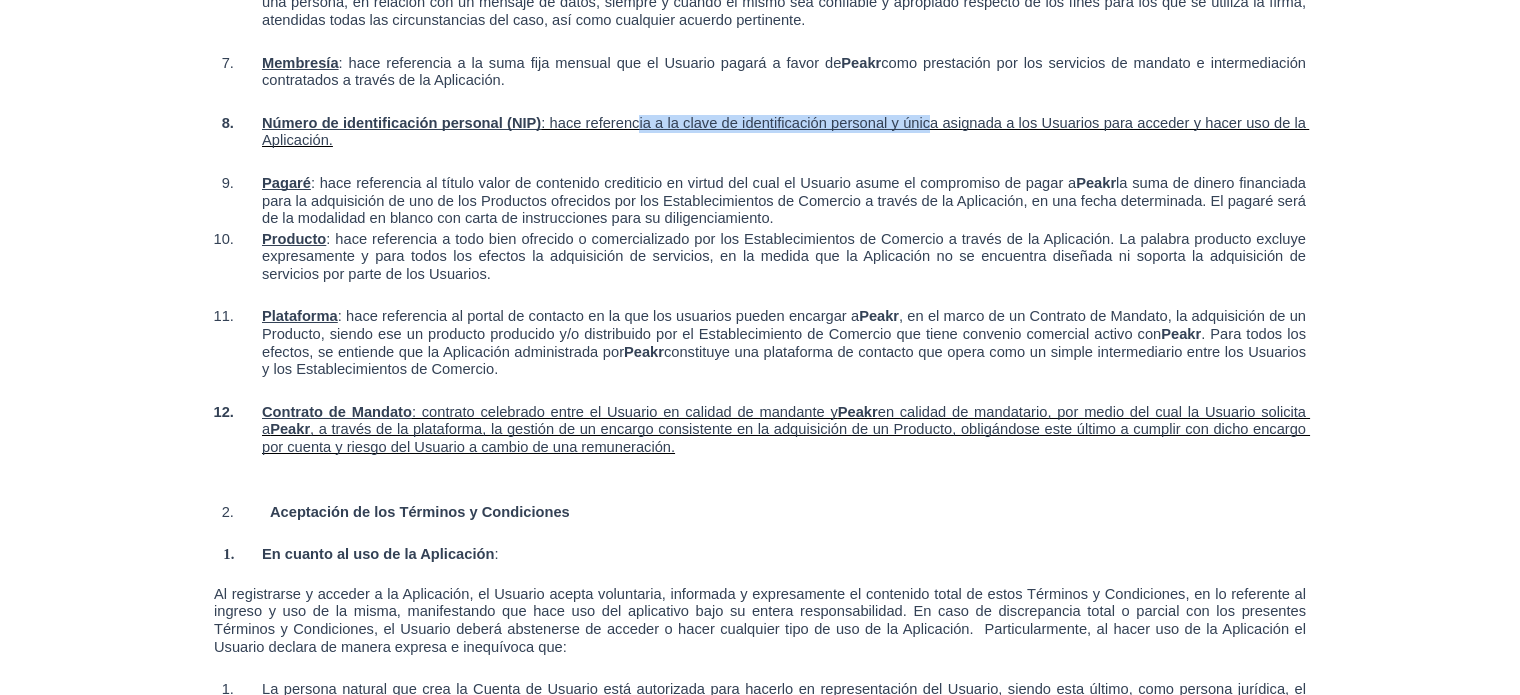 drag, startPoint x: 639, startPoint y: 113, endPoint x: 929, endPoint y: 114, distance: 290.0017 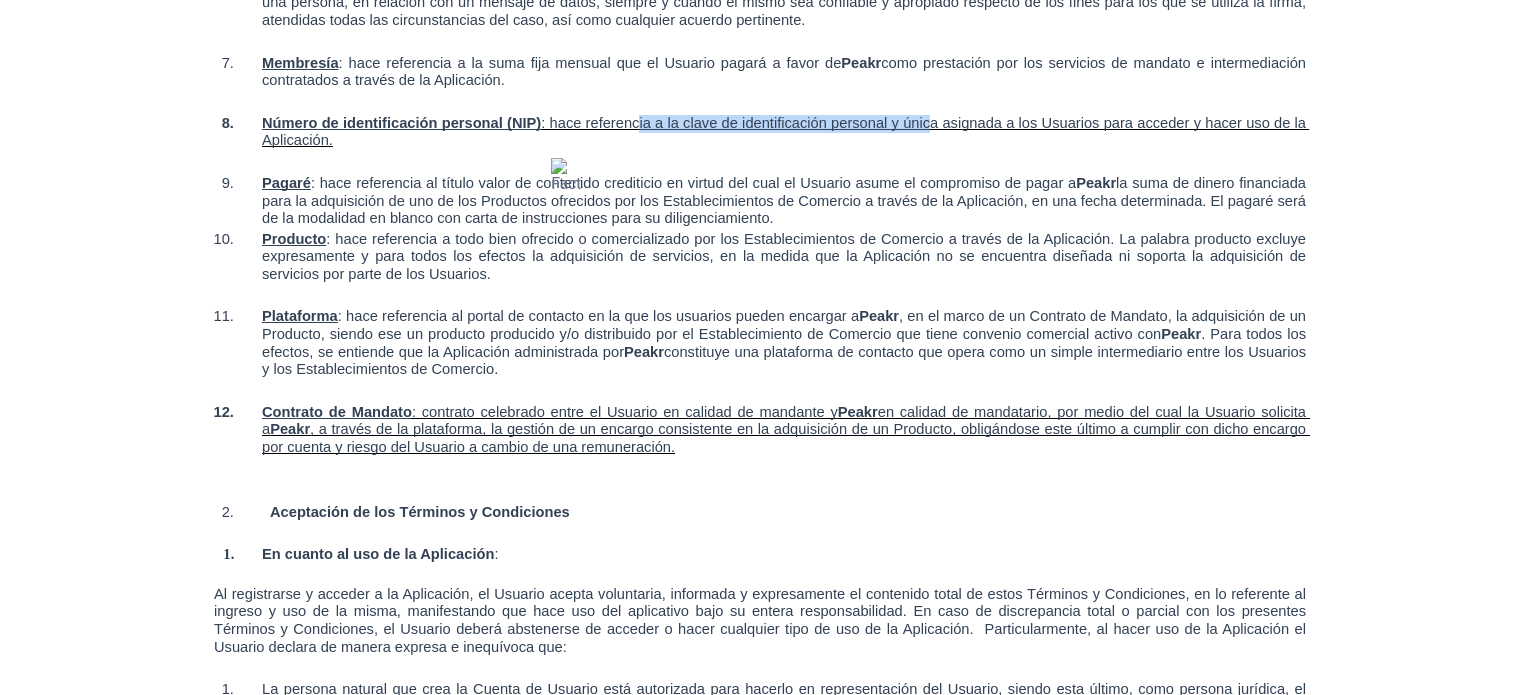 drag, startPoint x: 579, startPoint y: 242, endPoint x: 748, endPoint y: 259, distance: 169.85287 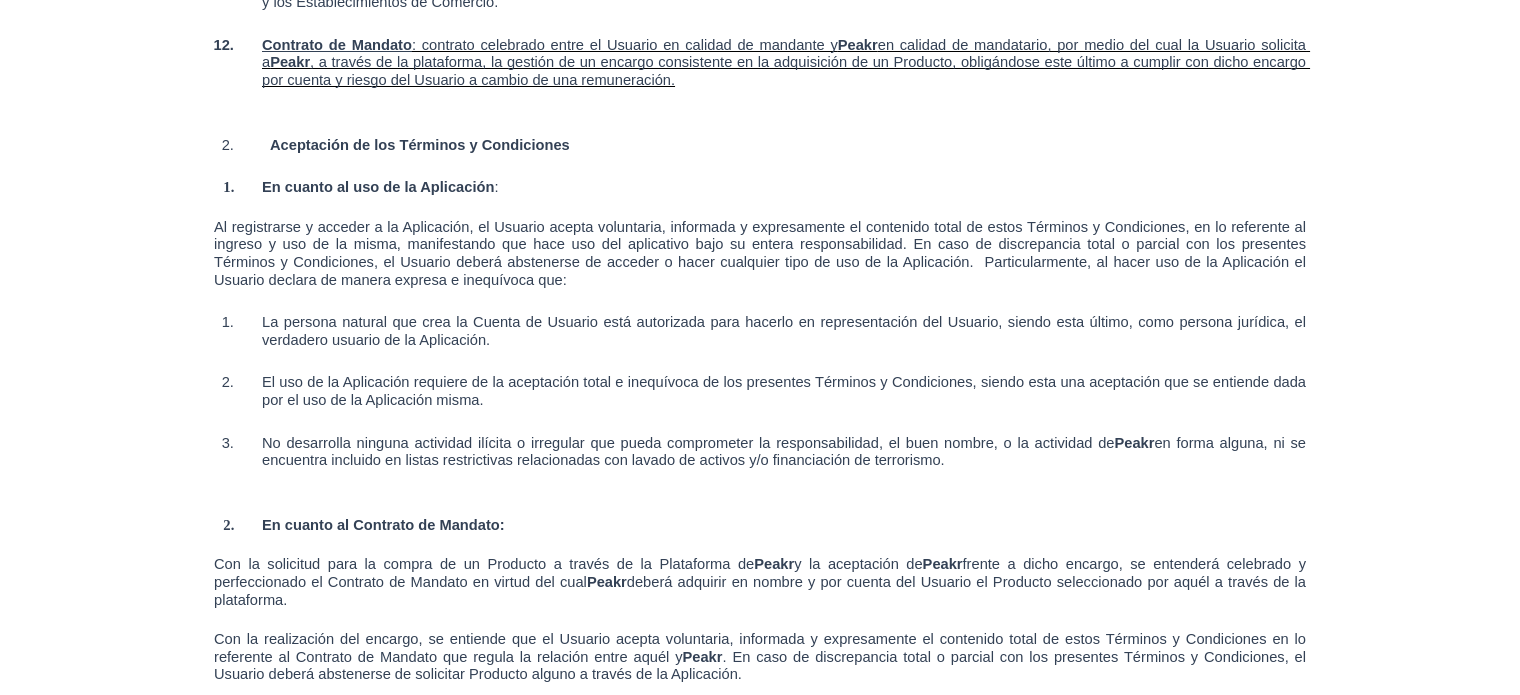 scroll, scrollTop: 1600, scrollLeft: 0, axis: vertical 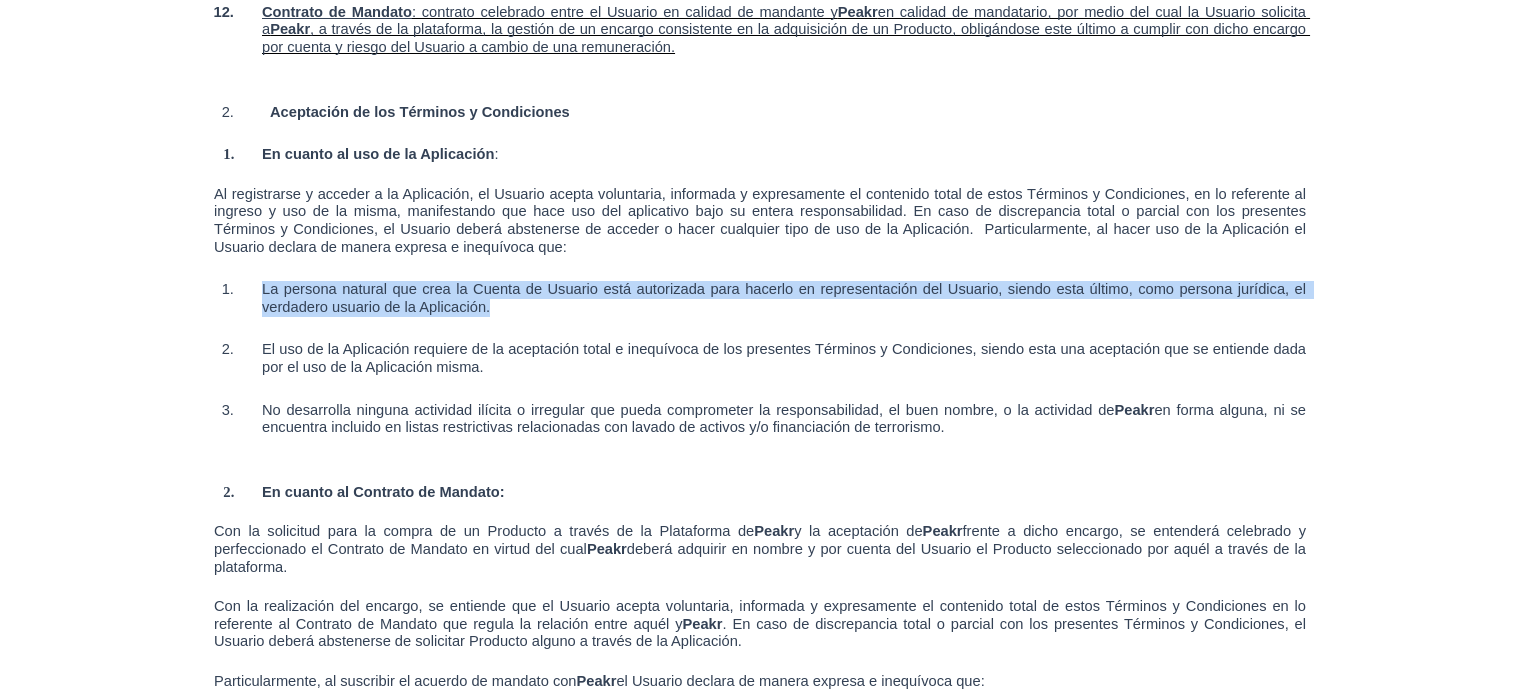 drag, startPoint x: 263, startPoint y: 281, endPoint x: 576, endPoint y: 291, distance: 313.1597 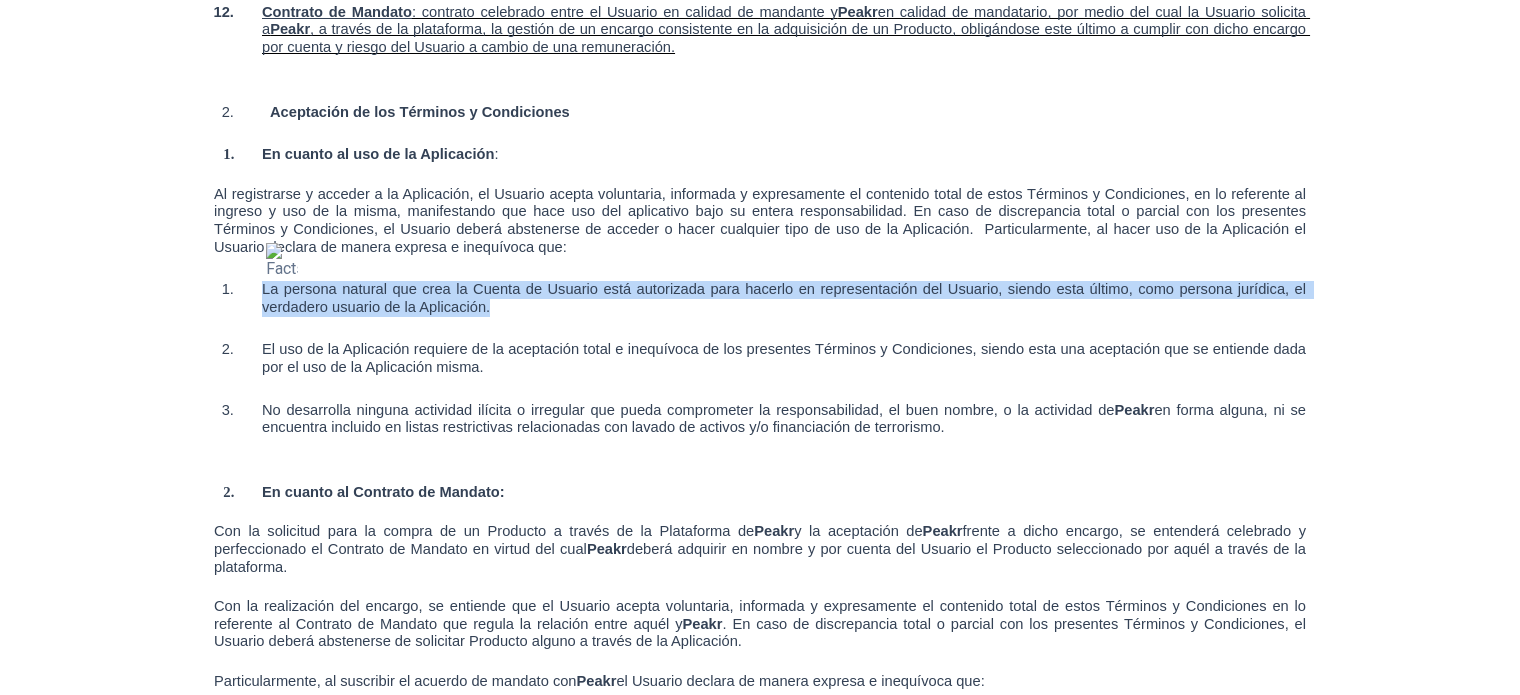 click on "La persona natural que crea la Cuenta de Usuario está autorizada para hacerlo en representación del Usuario, siendo esta último, como persona jurídica, el verdadero usuario de la Aplicación." at bounding box center [784, 298] 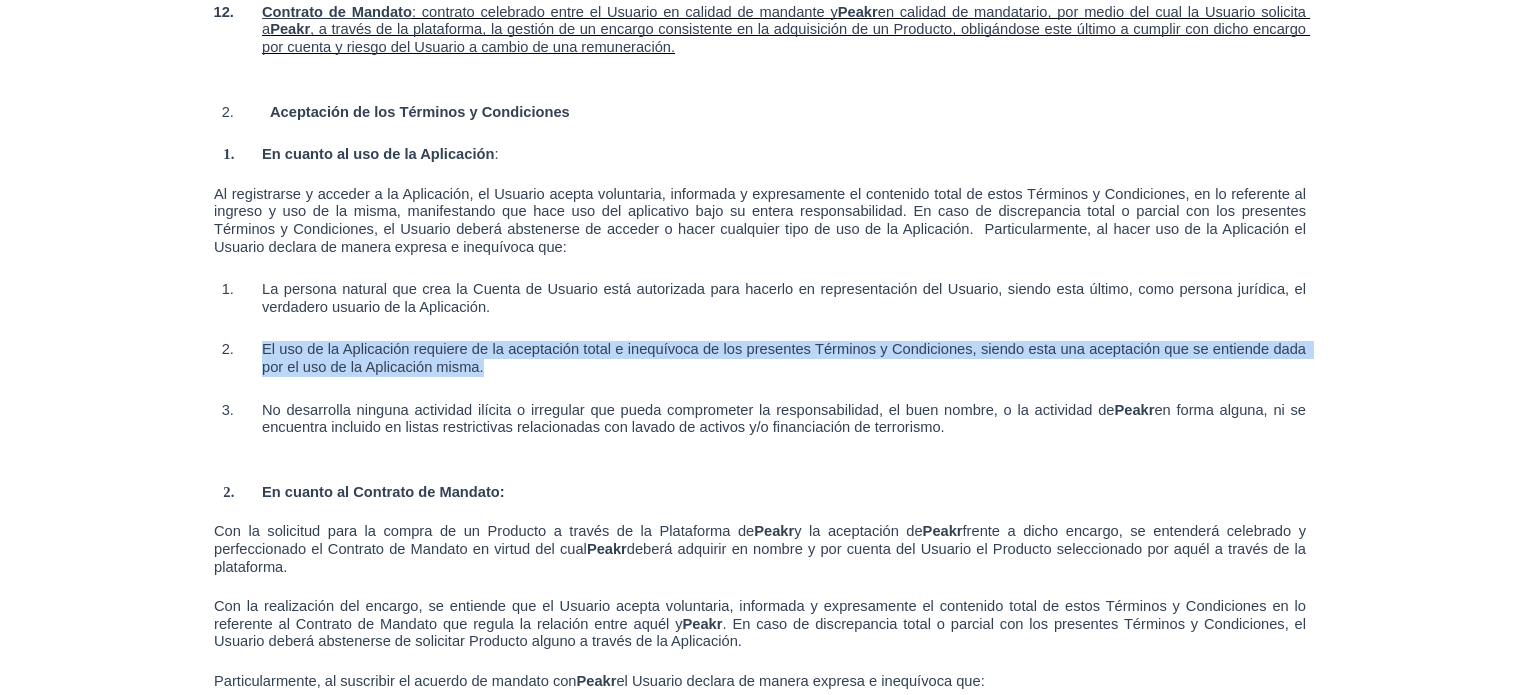 drag, startPoint x: 266, startPoint y: 343, endPoint x: 597, endPoint y: 361, distance: 331.48907 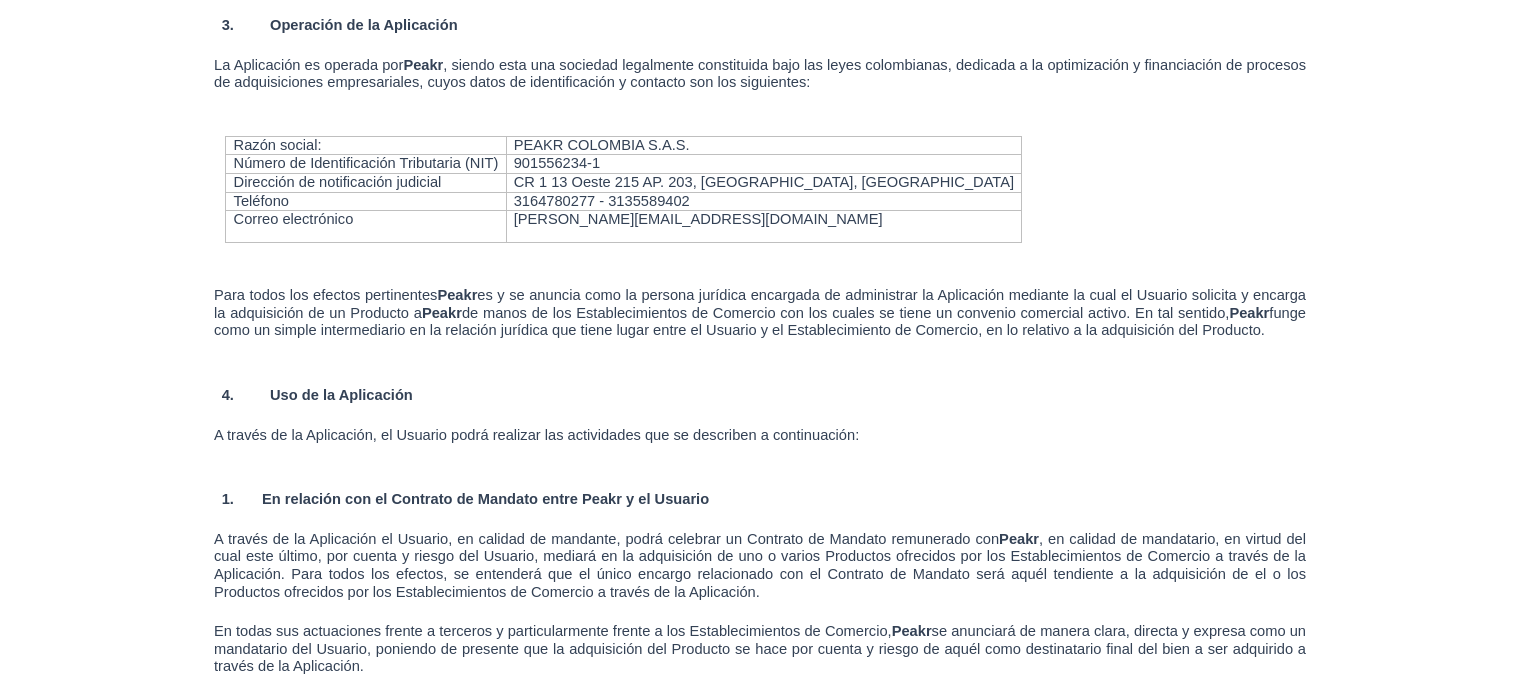 scroll, scrollTop: 3200, scrollLeft: 0, axis: vertical 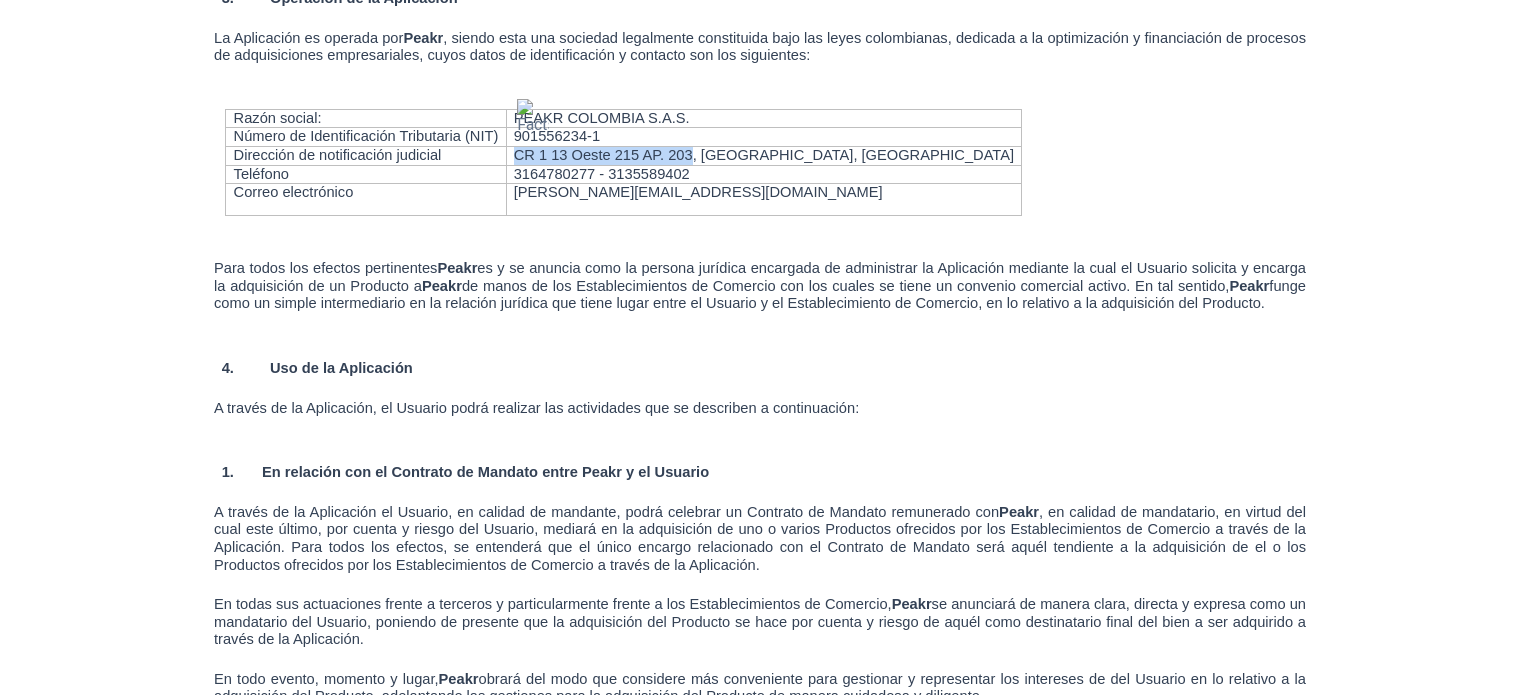 drag, startPoint x: 513, startPoint y: 129, endPoint x: 691, endPoint y: 127, distance: 178.01123 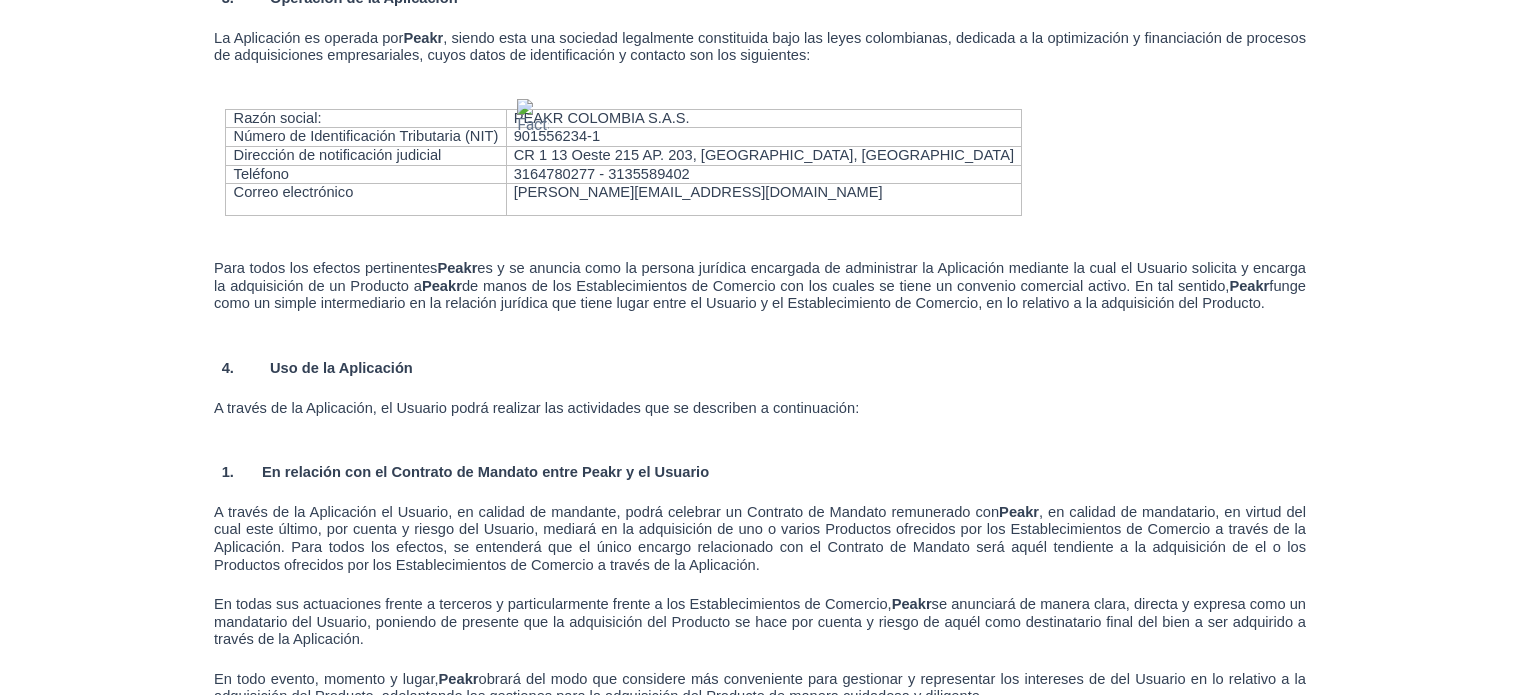 click on "de manos de los Establecimientos de Comercio con los cuales se tiene un convenio comercial activo. En tal sentido," at bounding box center (846, 286) 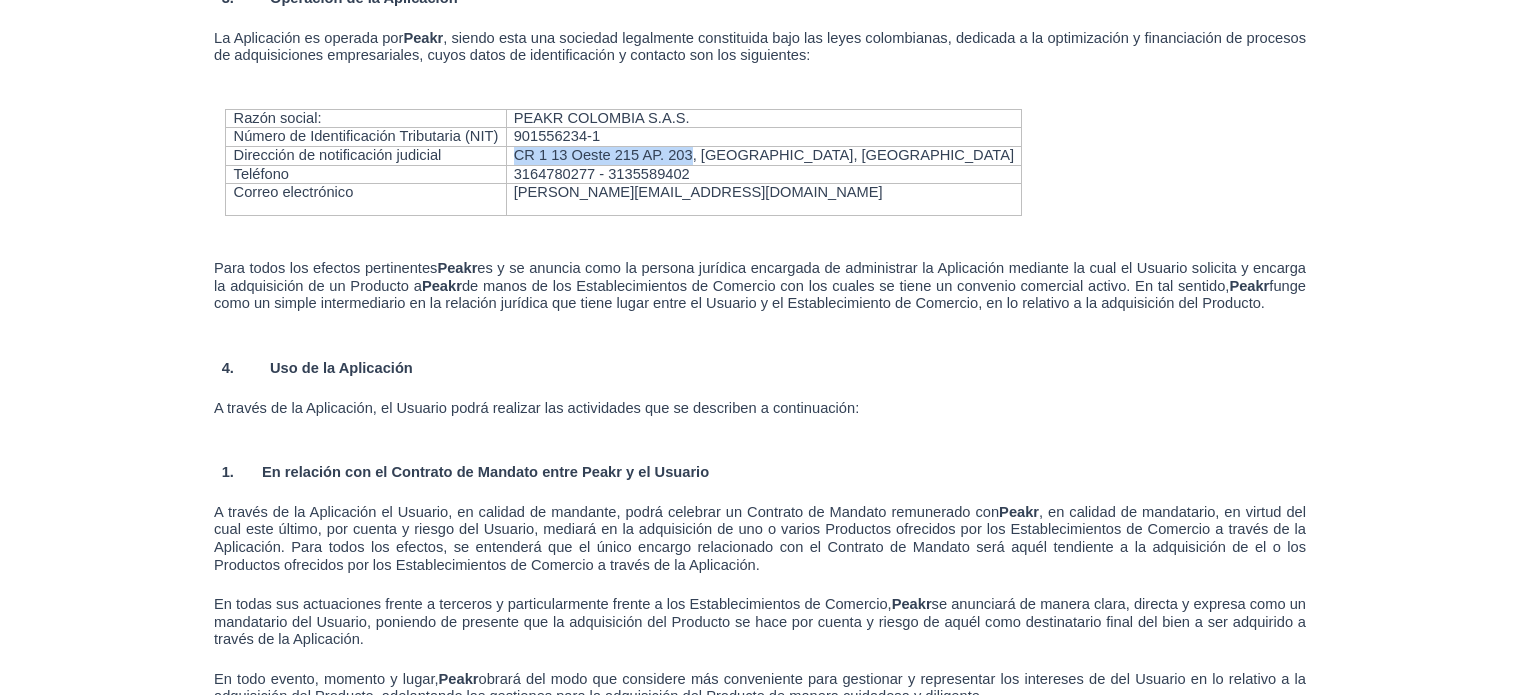drag, startPoint x: 689, startPoint y: 131, endPoint x: 516, endPoint y: 133, distance: 173.01157 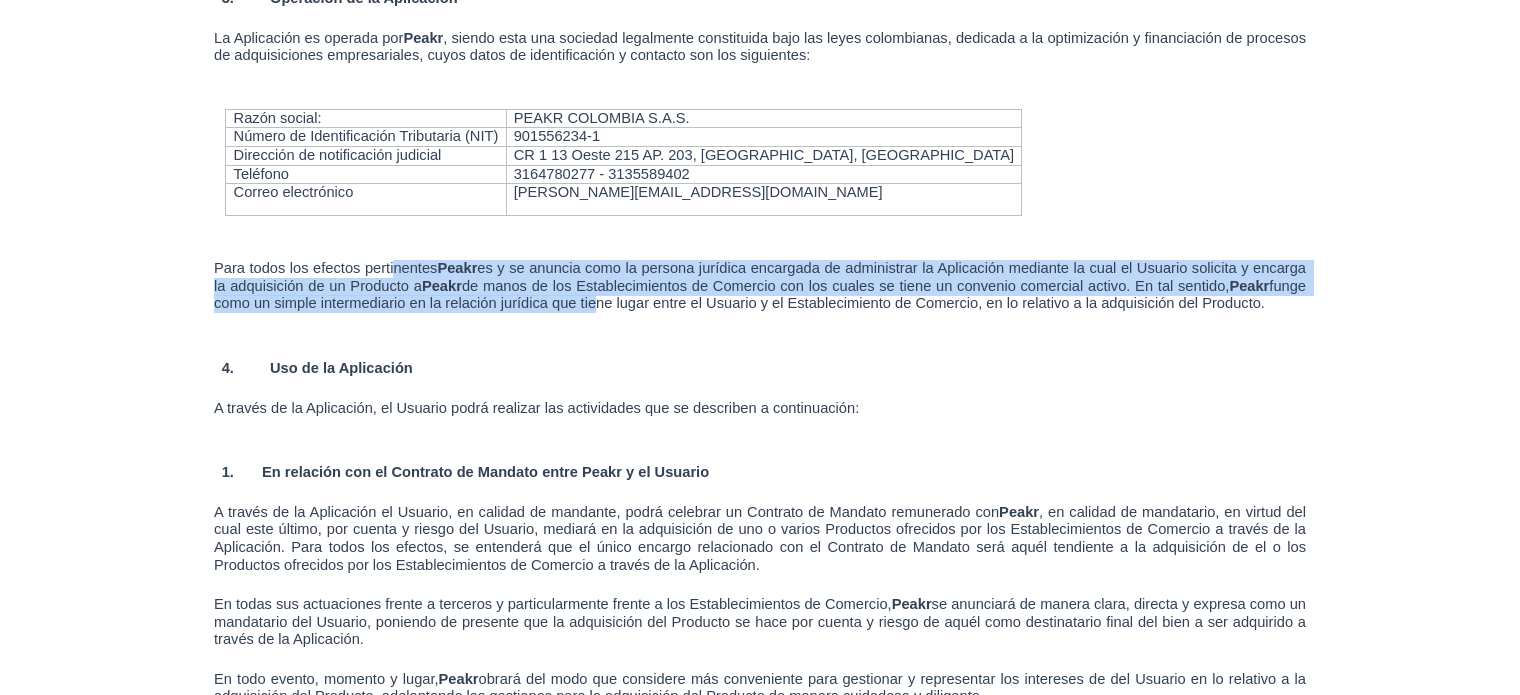drag, startPoint x: 393, startPoint y: 246, endPoint x: 763, endPoint y: 274, distance: 371.05795 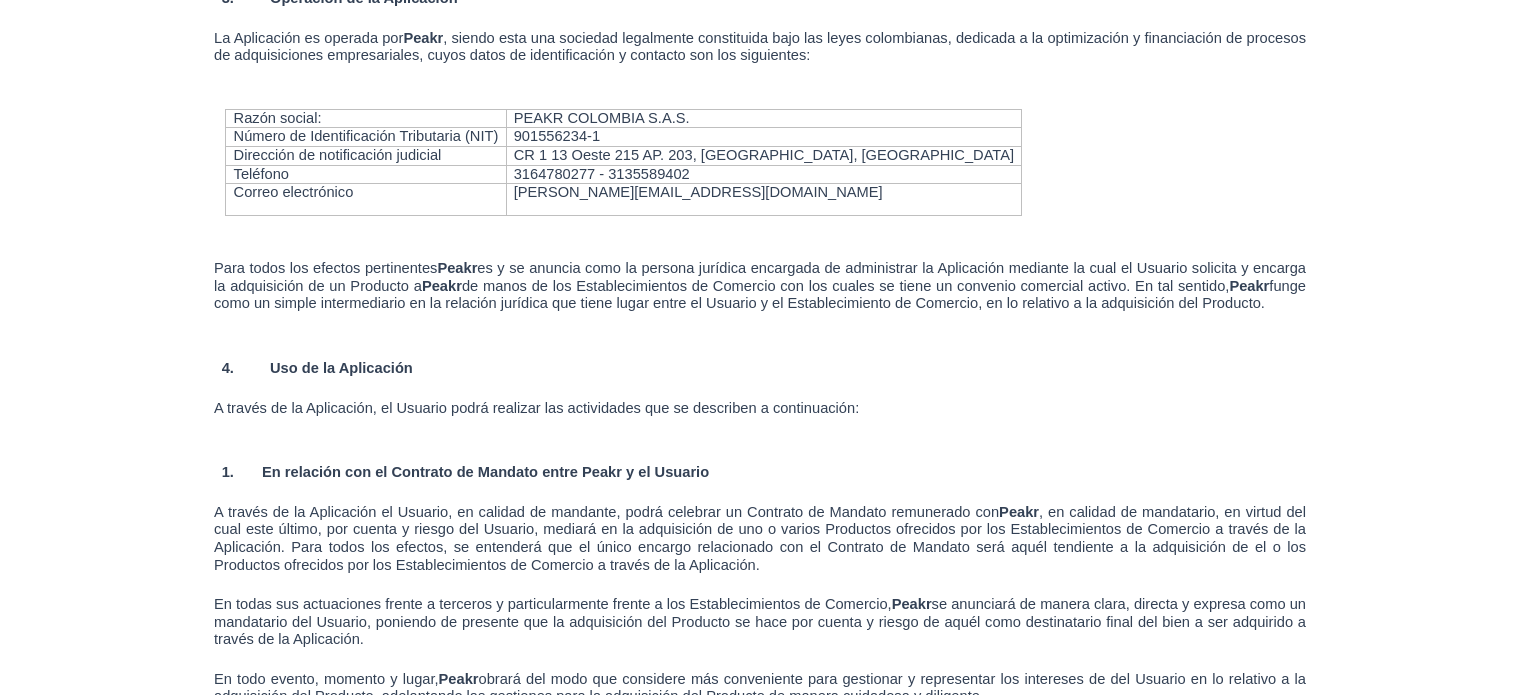 click on "funge como un simple intermediario en la relación jurídica que tiene lugar entre el Usuario y el Establecimiento de Comercio, en lo relativo a la adquisición del Producto." at bounding box center [762, 295] 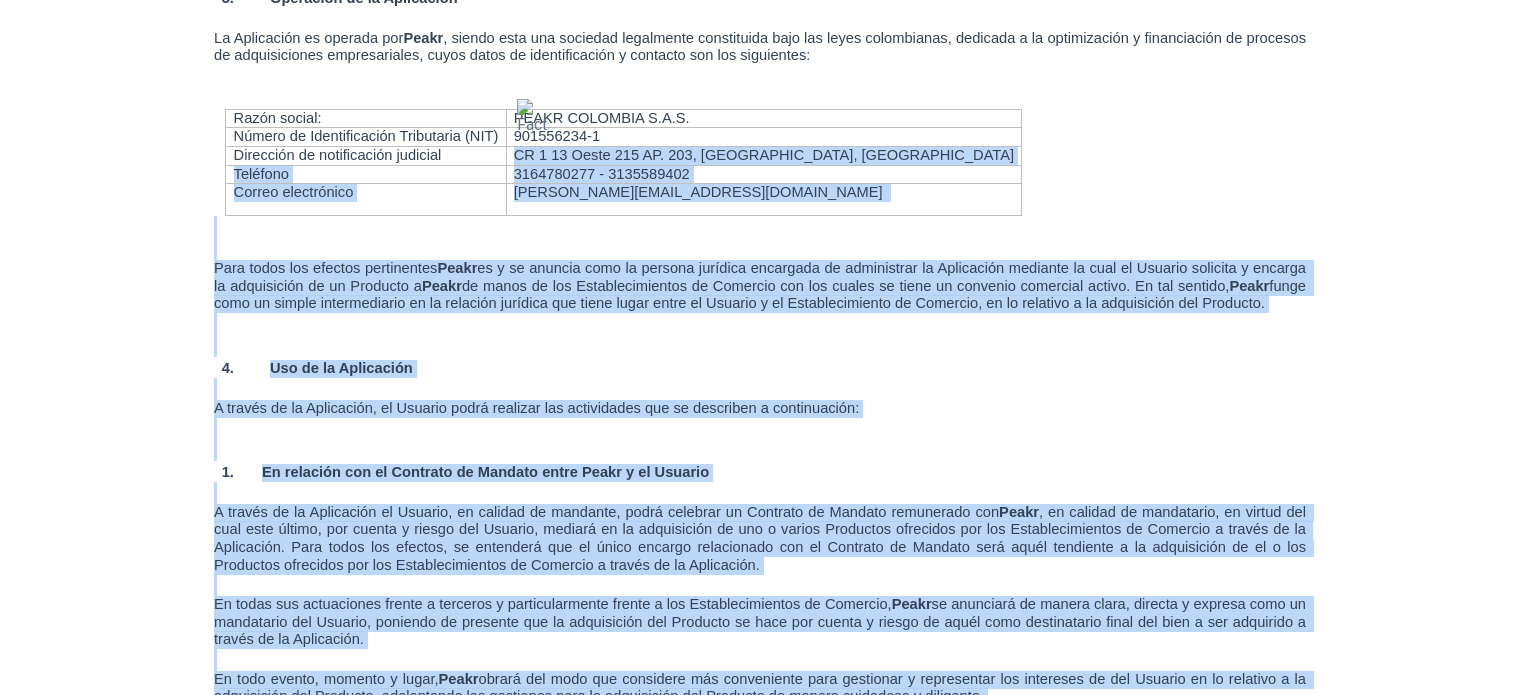 click on "TÉRMINOS Y CONDICIONES ENTRE PEAKR Y USUARIOS FINALES PARA EL USO DE UNA APLICACIÓN  El presente documento establece los Términos y Condiciones para hacer el uso de la aplicación denominada  Peakr  (en adelante “la Aplicación”) desarrollada, operada y administrada por la sociedad  PEAKR COLOMBIA S.A.S . Al acceder o hacer uso de la Aplicación, y particularmente al hacer encargos a través de aquella, usted acepta voluntaria, informada y expresamente el contenido de los Términos y Condiciones que más adelante se desarrollan, siendo el uso de la Aplicación una manifestación clara y suficiente de su aceptación y compromiso de cumplimiento frente a los mismos y de la modalidad contractual que regulará la relación entre usted y  Peakr Definiciones Aplicación : hace referencia al software “ Peakr ” desarrollado y operado por  Peakr La posibilidad de ingresar a la plataforma, la cual contiene un catálogo de los diferentes Establecimientos de Comercio con los cuales  [GEOGRAPHIC_DATA]" at bounding box center [760, 2552] 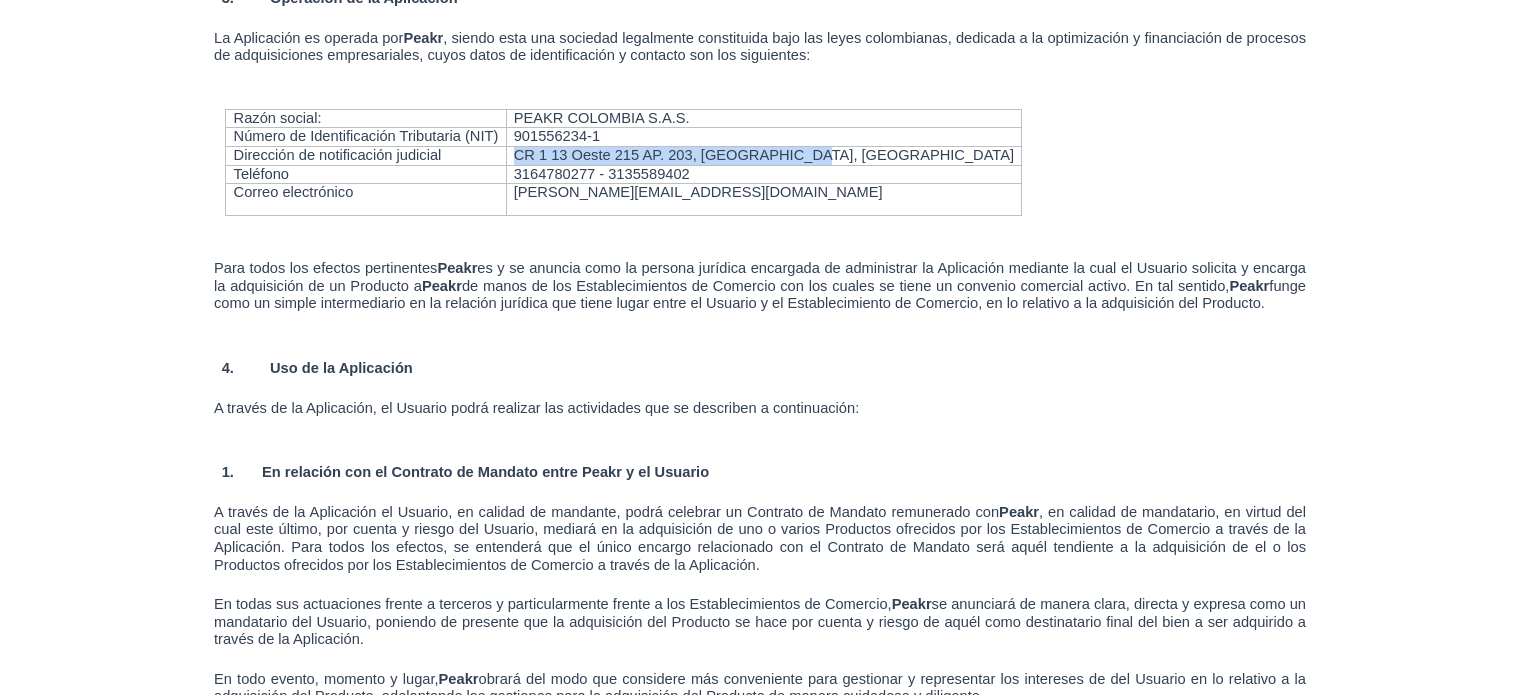 drag, startPoint x: 515, startPoint y: 135, endPoint x: 792, endPoint y: 133, distance: 277.00723 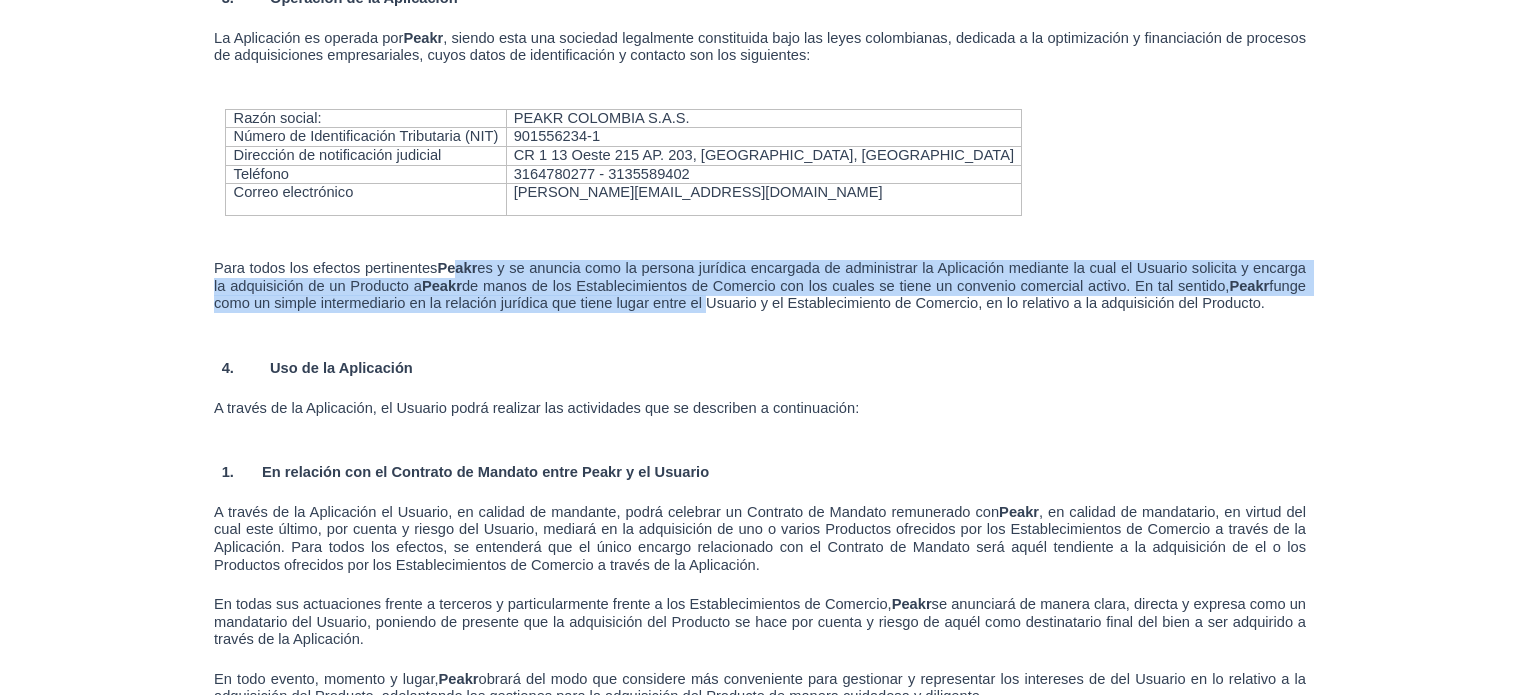 drag, startPoint x: 460, startPoint y: 244, endPoint x: 881, endPoint y: 278, distance: 422.3707 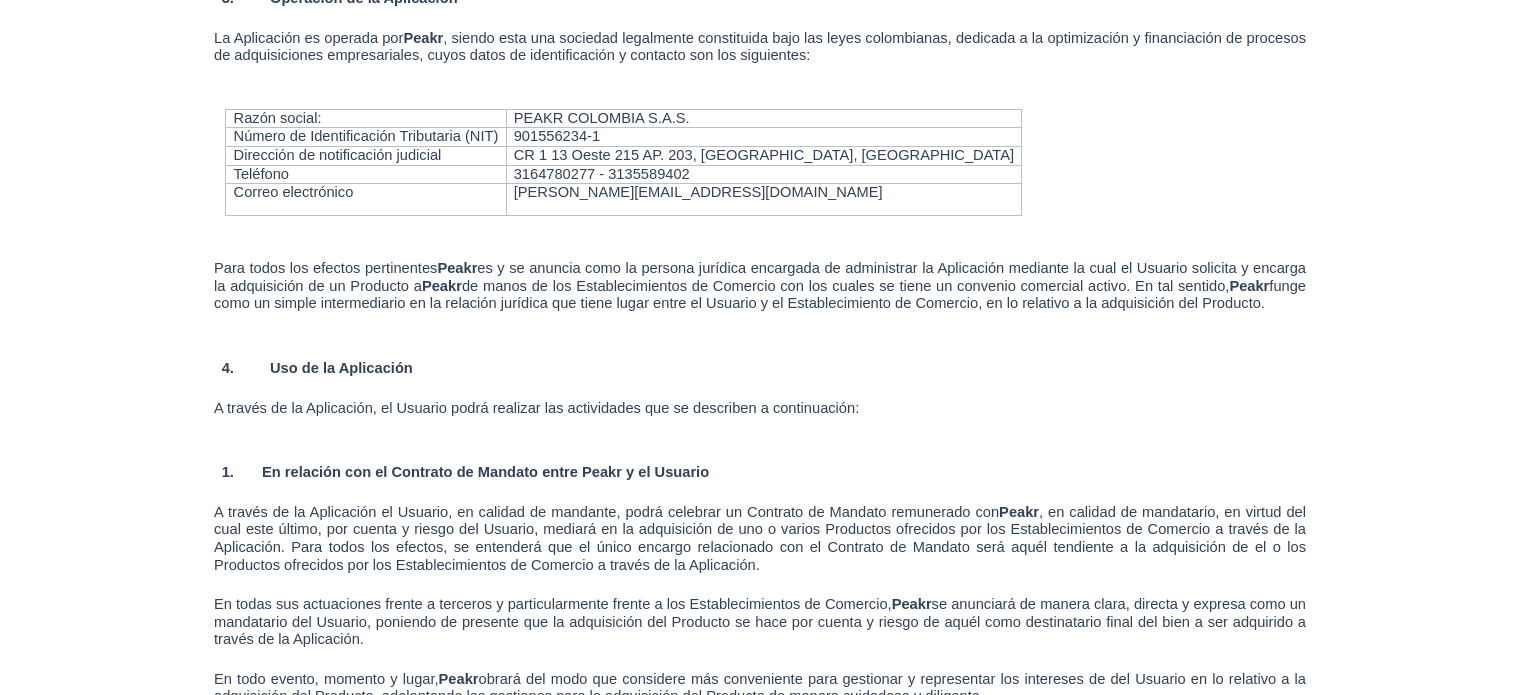 click on "funge como un simple intermediario en la relación jurídica que tiene lugar entre el Usuario y el Establecimiento de Comercio, en lo relativo a la adquisición del Producto." at bounding box center [762, 295] 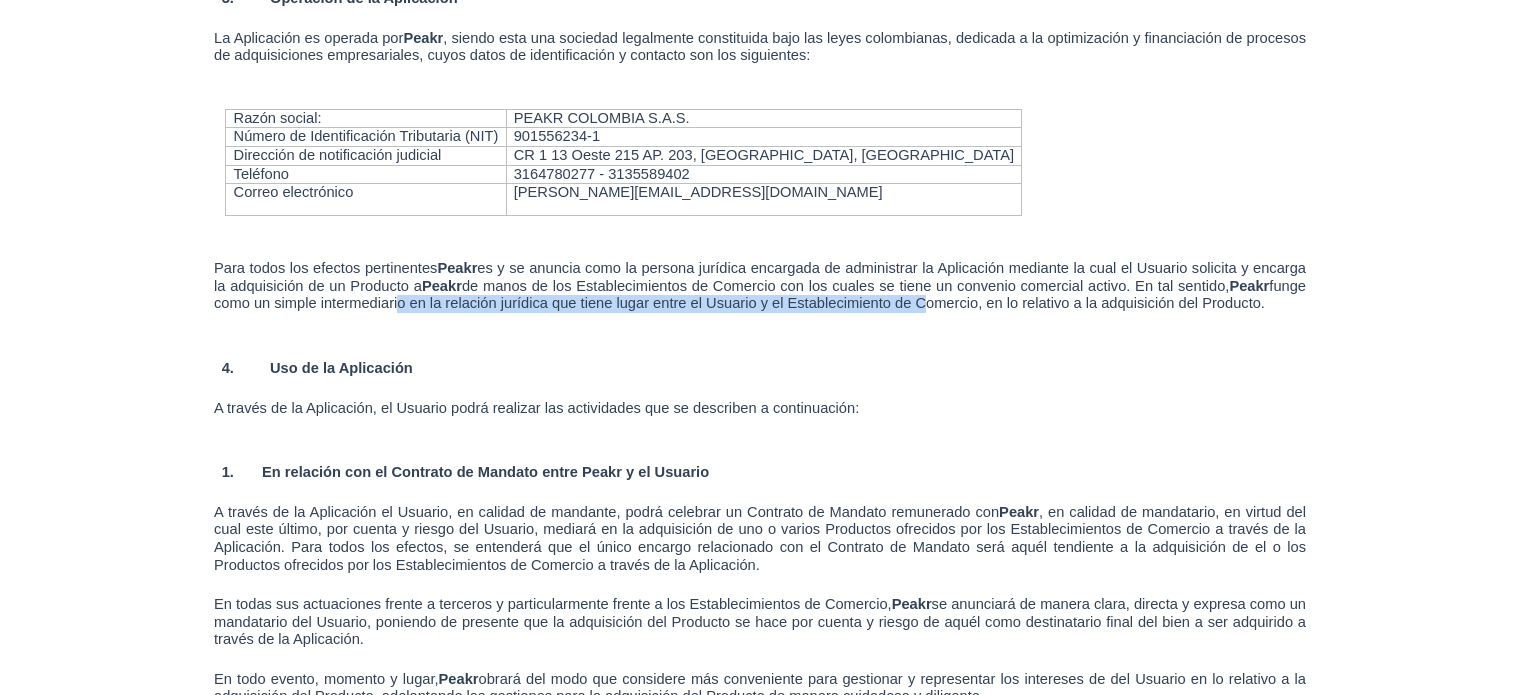 drag, startPoint x: 1112, startPoint y: 282, endPoint x: 521, endPoint y: 271, distance: 591.10236 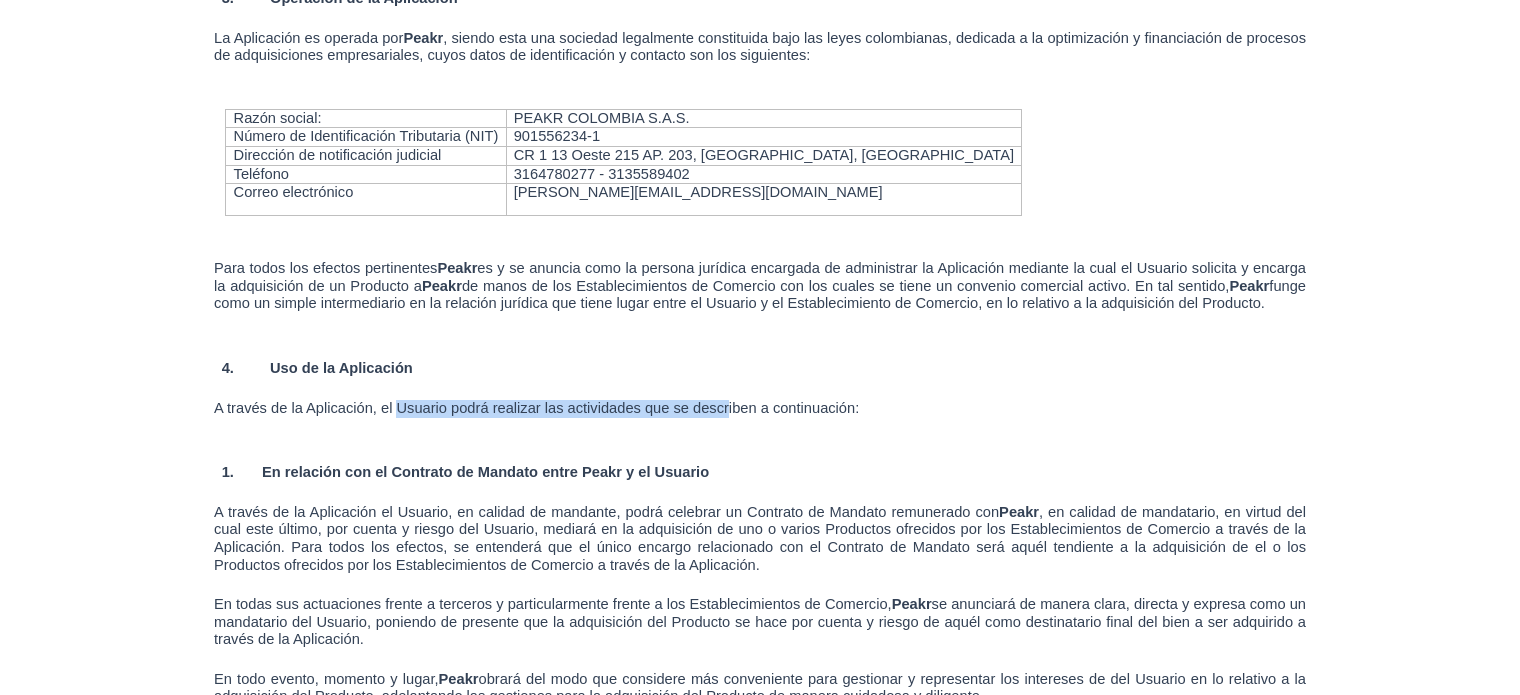 drag, startPoint x: 395, startPoint y: 405, endPoint x: 728, endPoint y: 409, distance: 333.02402 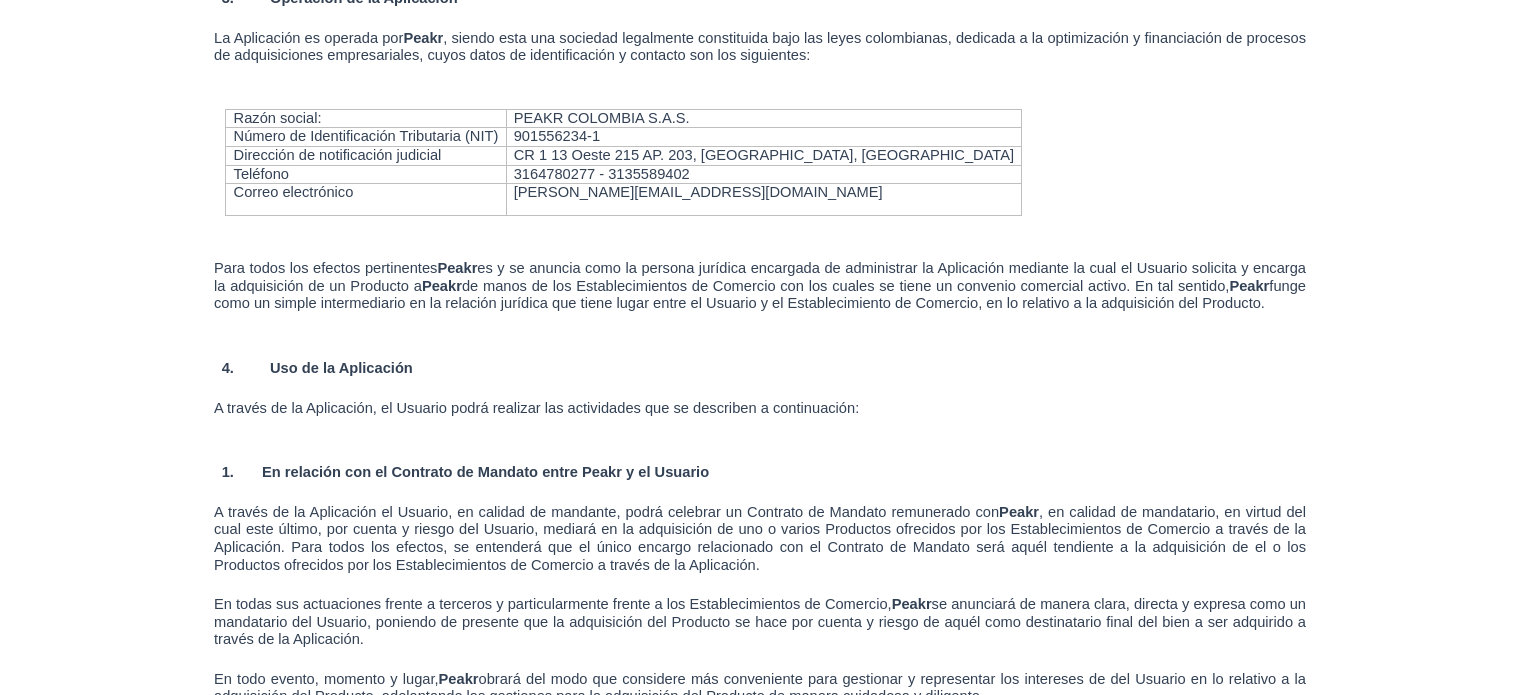 click on "A través de la Aplicación, el Usuario podrá realizar las actividades que se describen a continuación:" at bounding box center (536, 408) 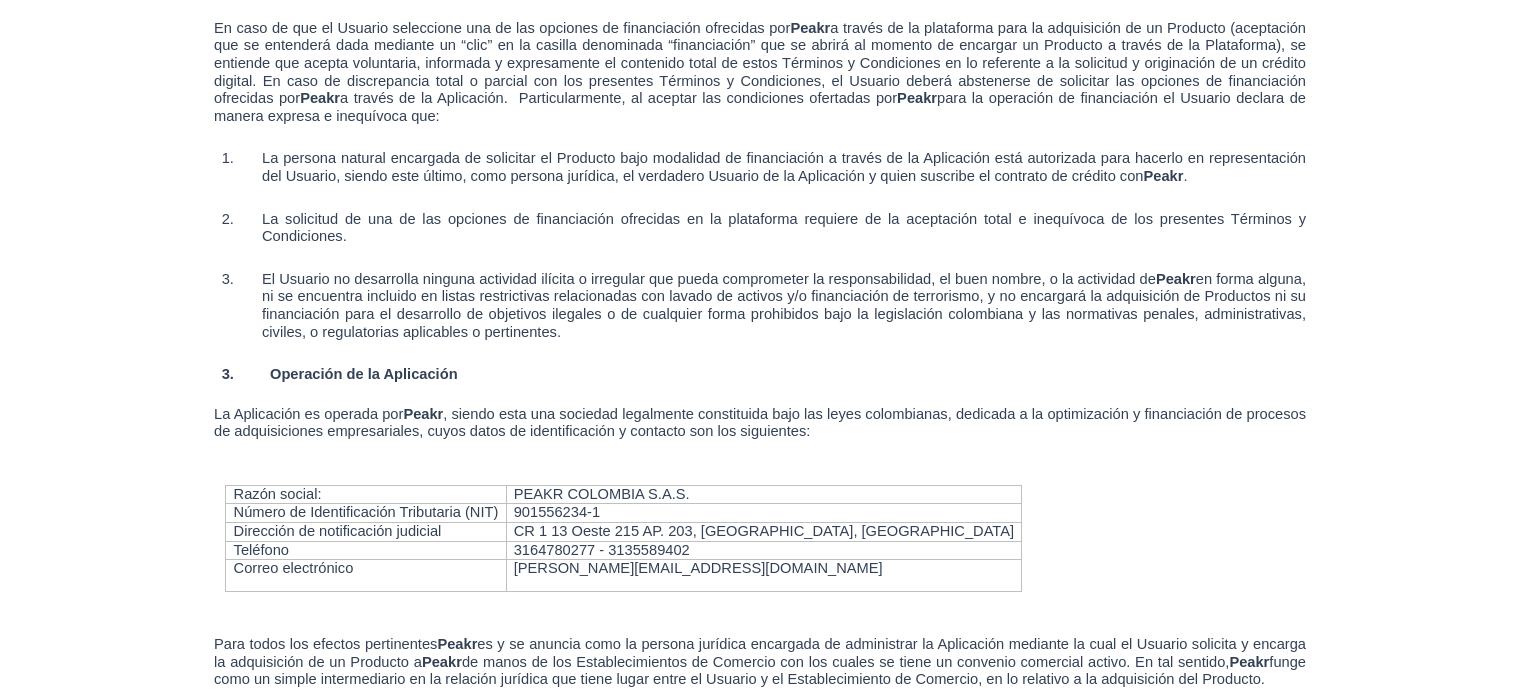 scroll, scrollTop: 2800, scrollLeft: 0, axis: vertical 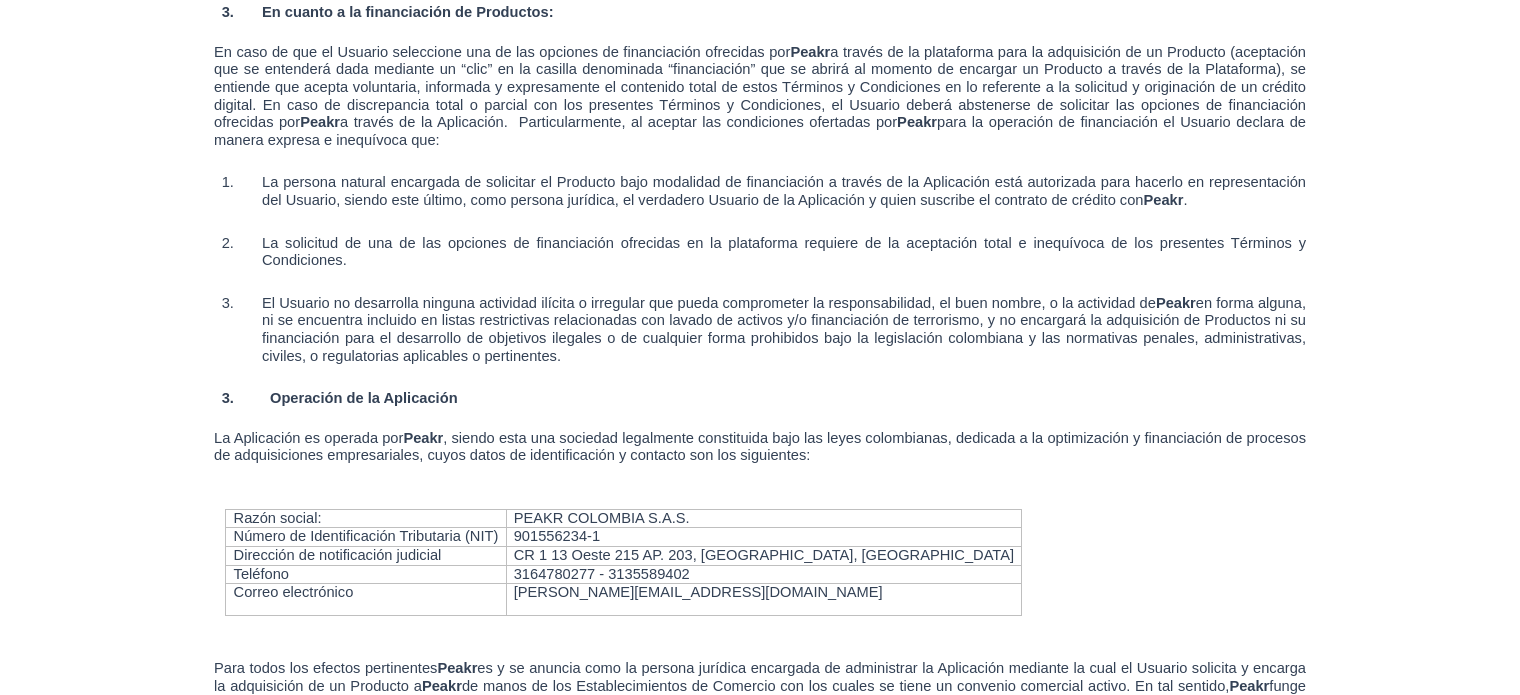 drag, startPoint x: 71, startPoint y: 384, endPoint x: 160, endPoint y: 315, distance: 112.61439 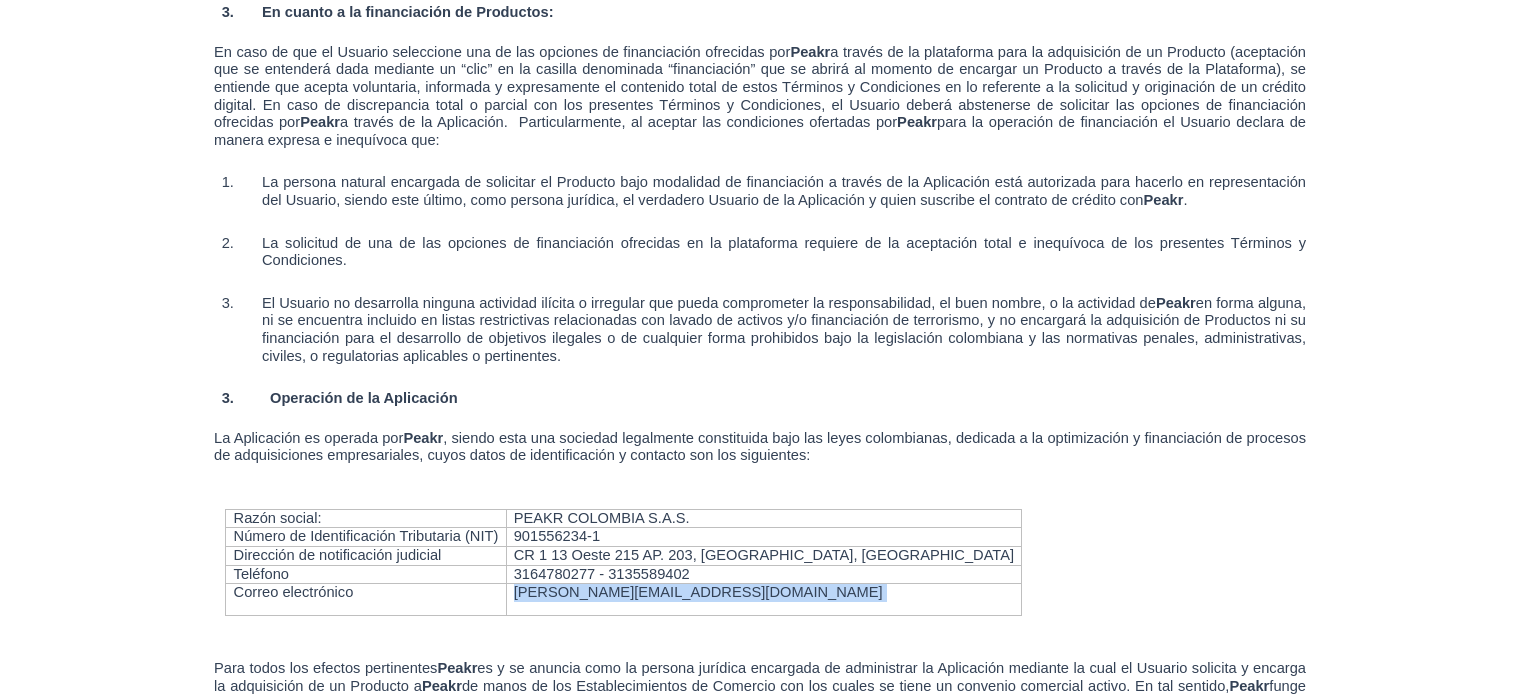 drag, startPoint x: 652, startPoint y: 569, endPoint x: 515, endPoint y: 581, distance: 137.52454 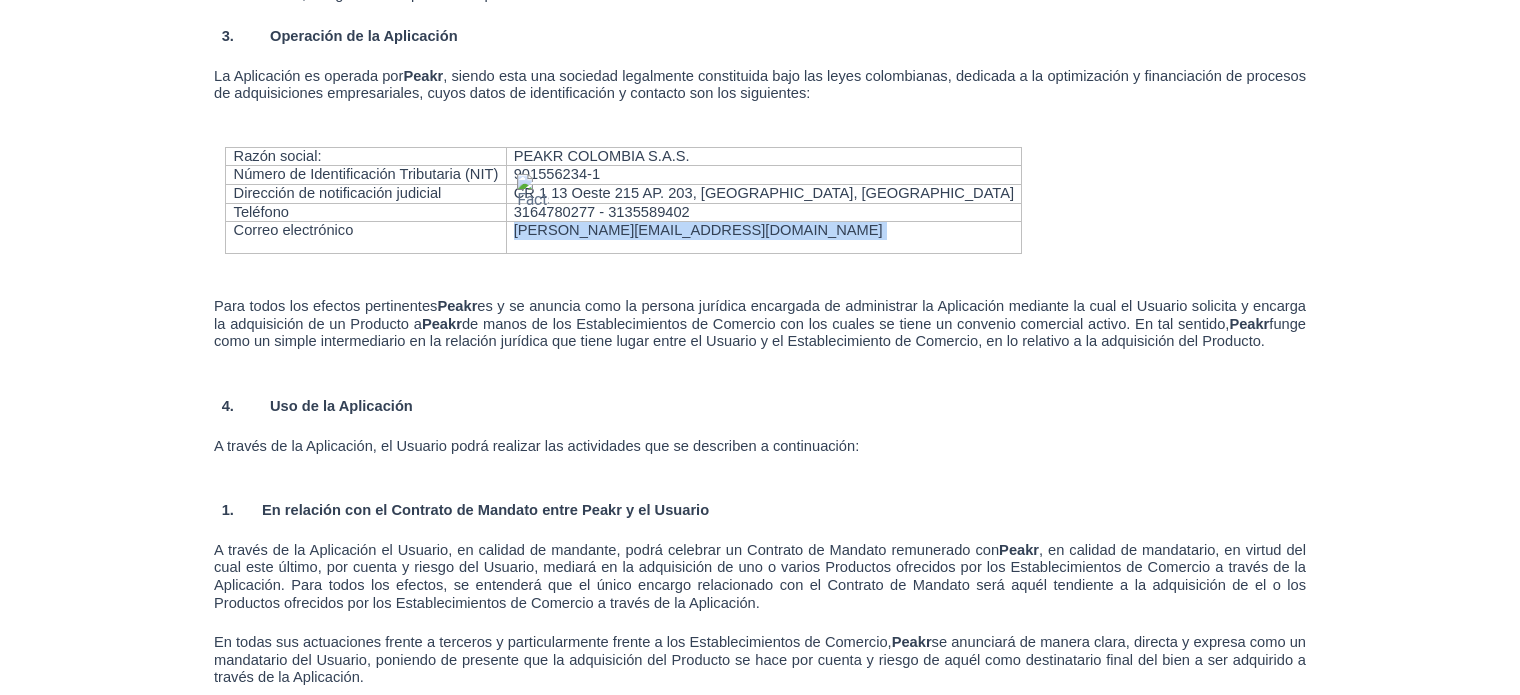 scroll, scrollTop: 3200, scrollLeft: 0, axis: vertical 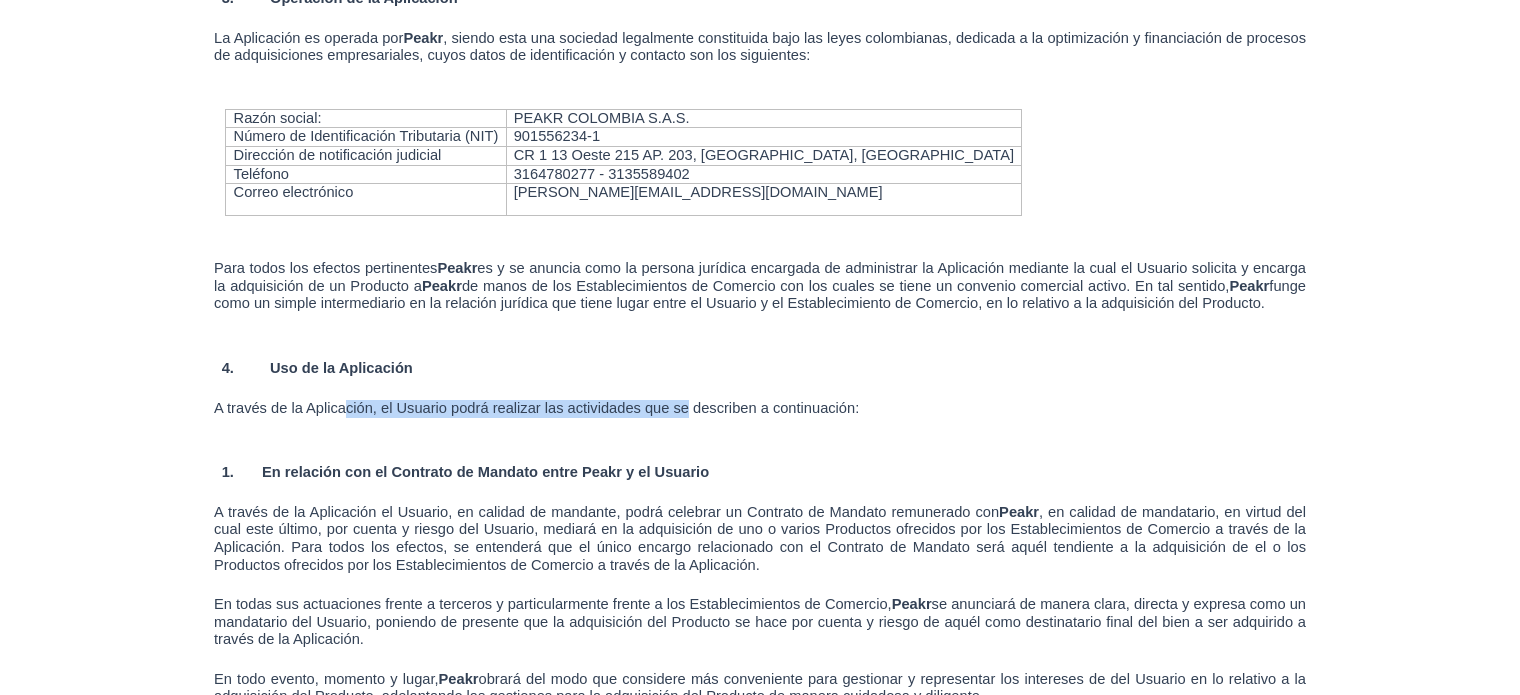 drag, startPoint x: 344, startPoint y: 399, endPoint x: 686, endPoint y: 400, distance: 342.00146 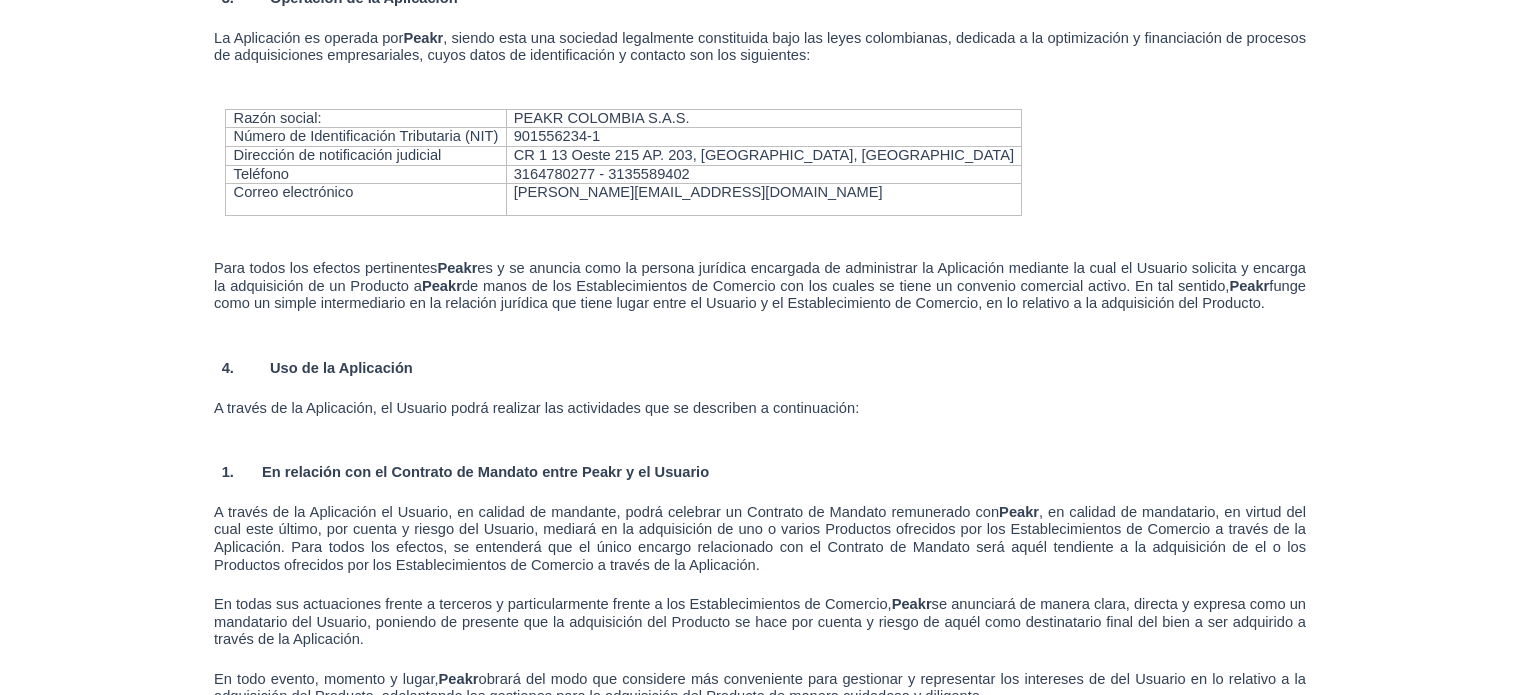click on "A través de la Aplicación, el Usuario podrá realizar las actividades que se describen a continuación:" at bounding box center (536, 408) 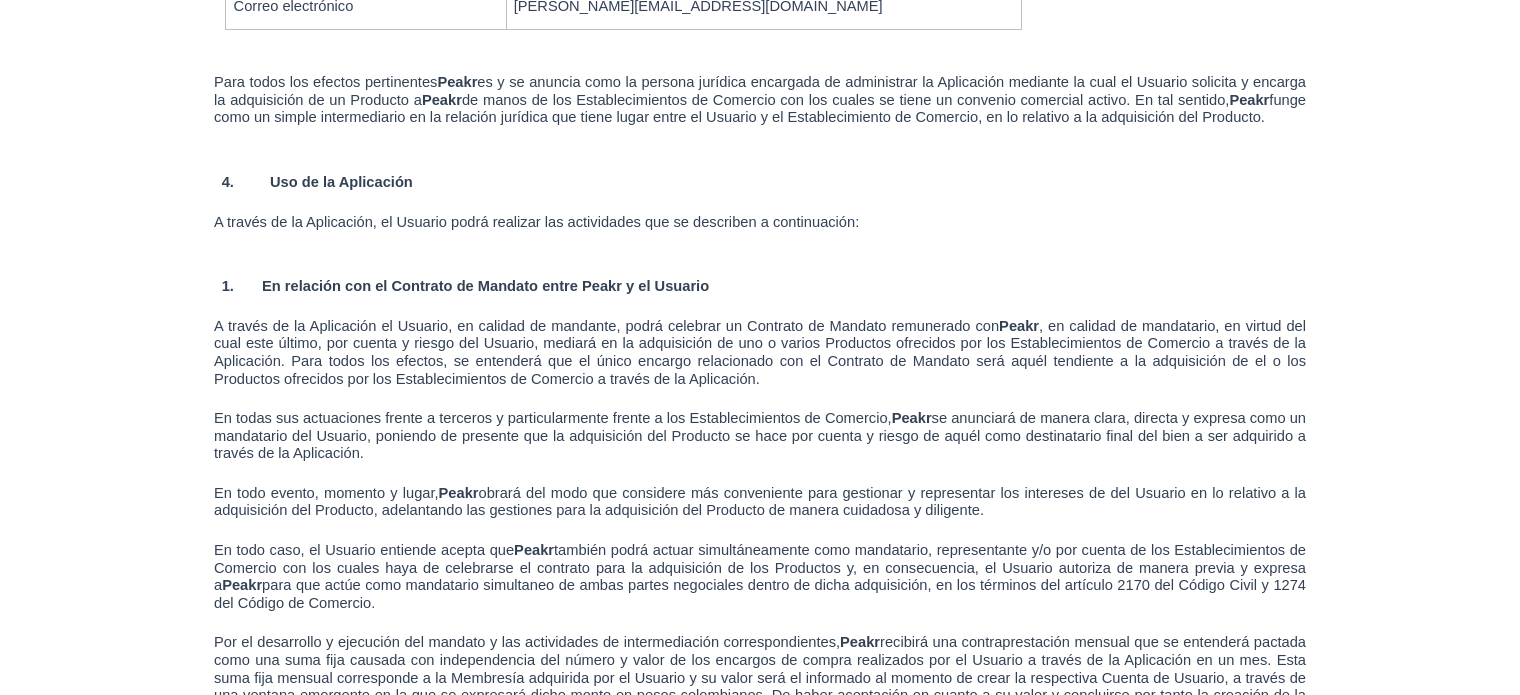 scroll, scrollTop: 3400, scrollLeft: 0, axis: vertical 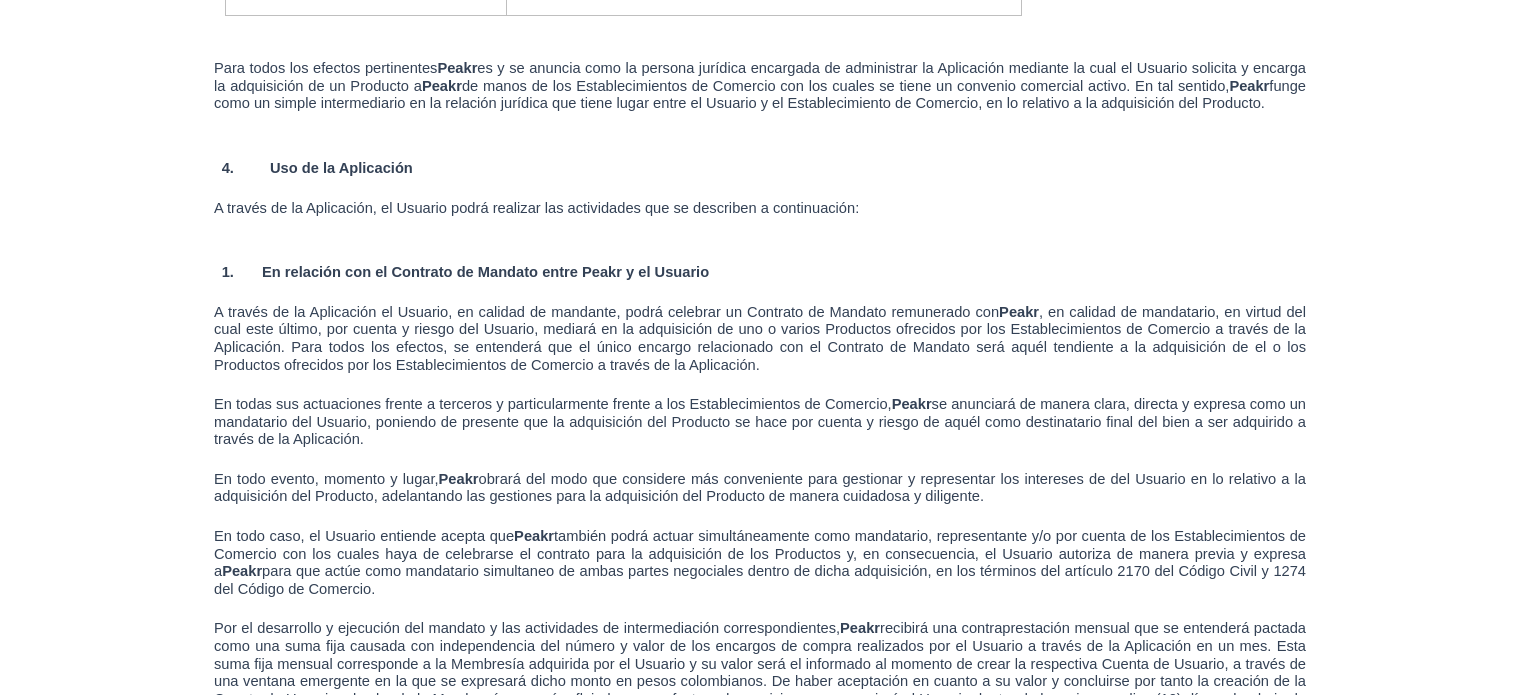 drag, startPoint x: 797, startPoint y: 361, endPoint x: 292, endPoint y: 338, distance: 505.5235 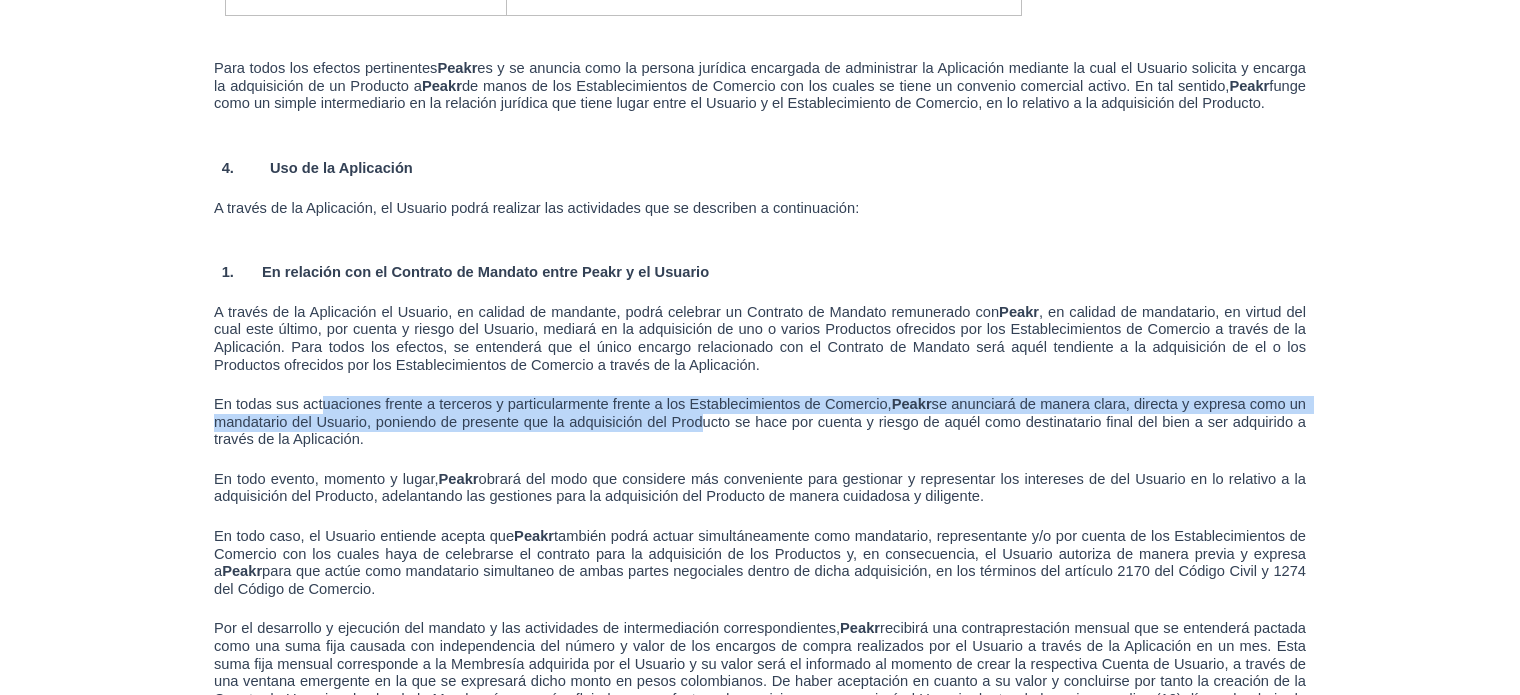 drag, startPoint x: 552, startPoint y: 406, endPoint x: 718, endPoint y: 416, distance: 166.30093 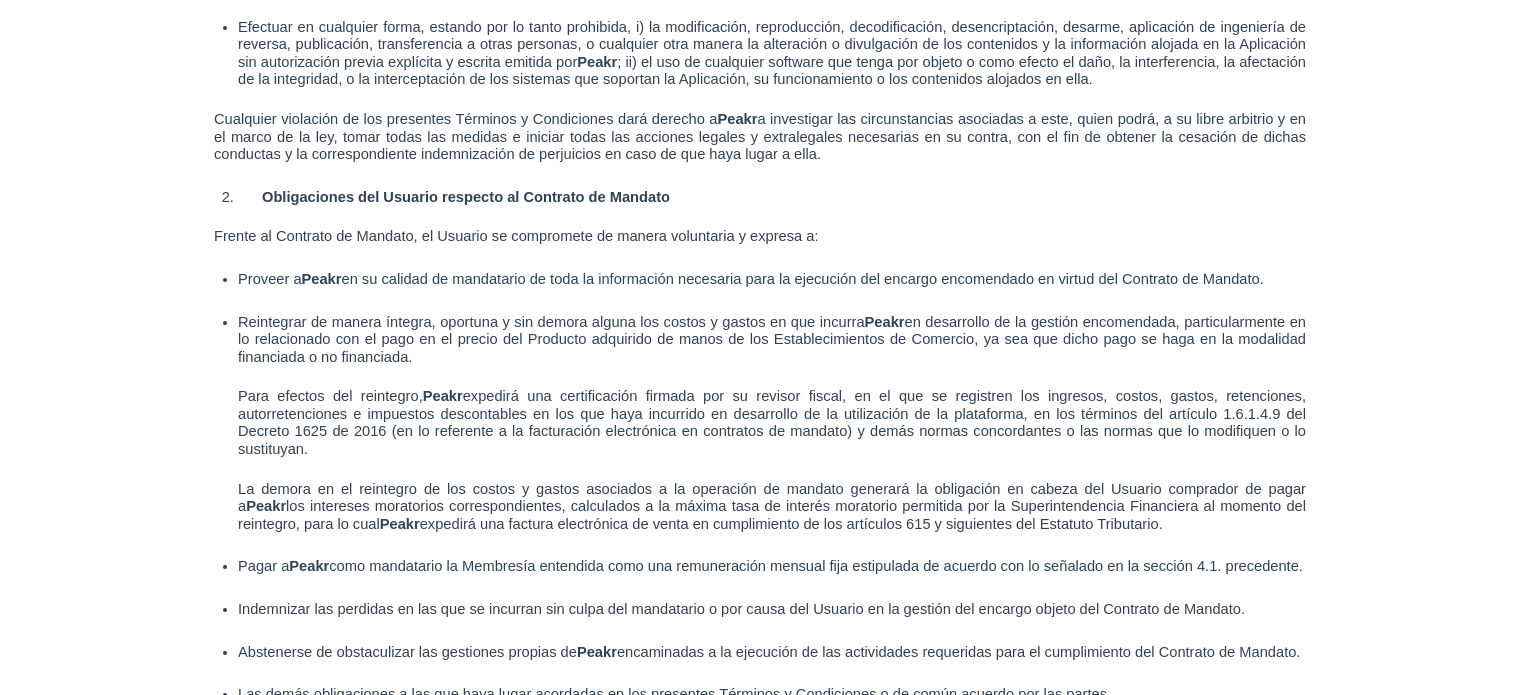 scroll, scrollTop: 6200, scrollLeft: 0, axis: vertical 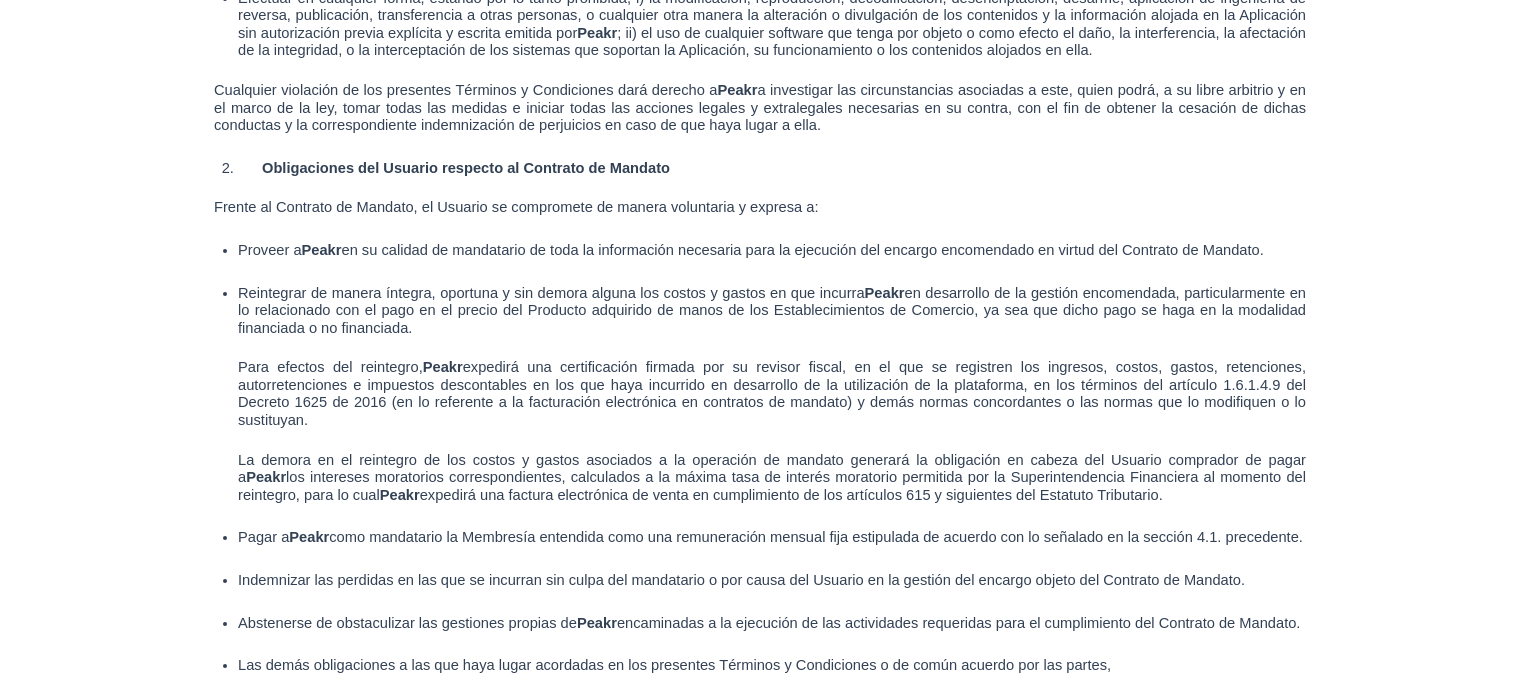drag, startPoint x: 549, startPoint y: 376, endPoint x: 936, endPoint y: 393, distance: 387.3732 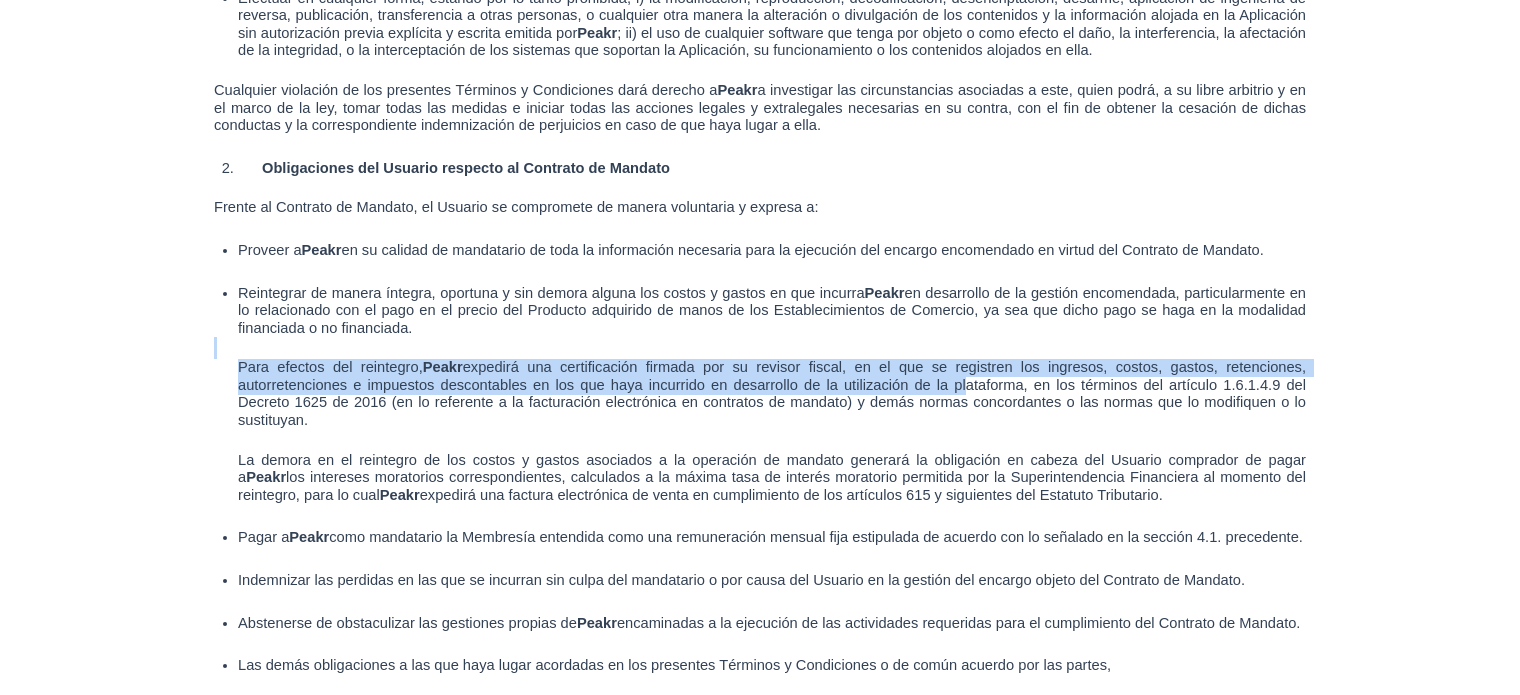 drag, startPoint x: 927, startPoint y: 368, endPoint x: 481, endPoint y: 326, distance: 447.9732 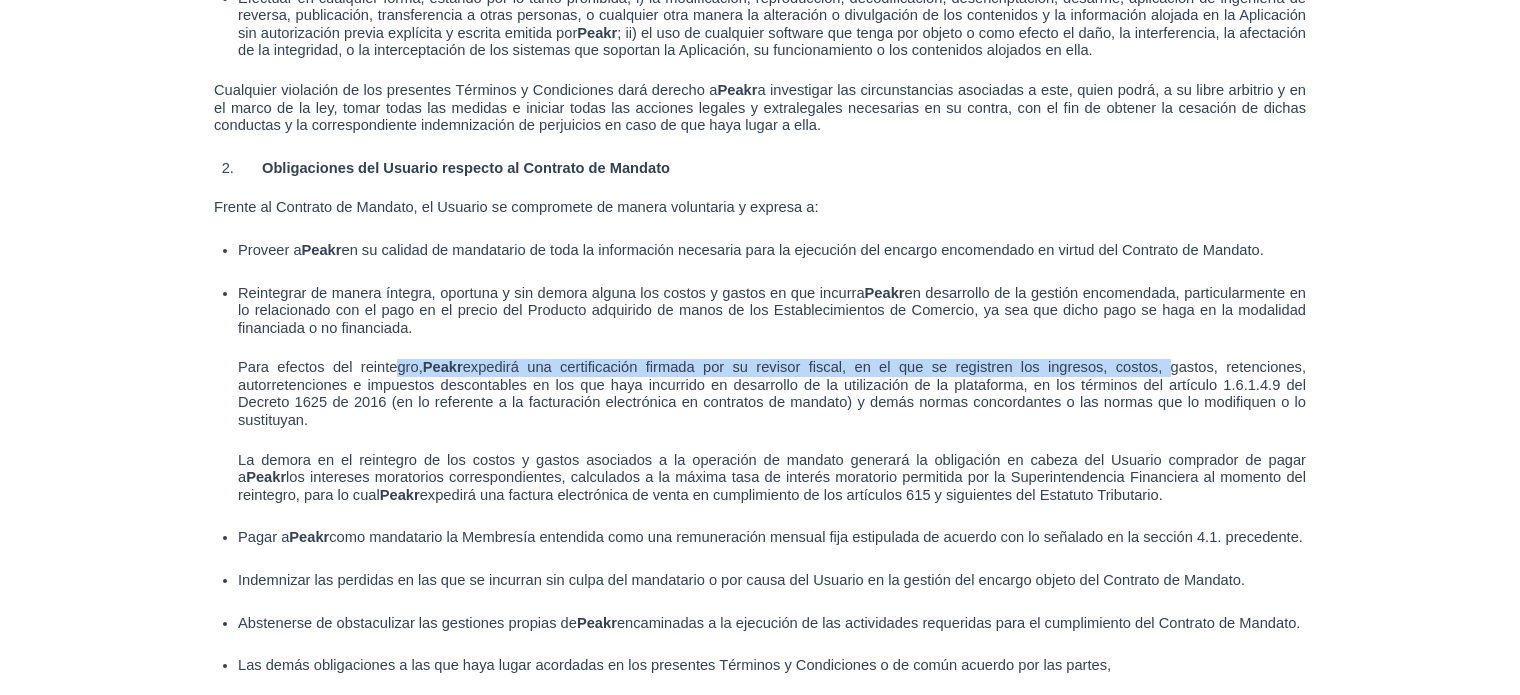 drag, startPoint x: 462, startPoint y: 343, endPoint x: 1166, endPoint y: 337, distance: 704.0256 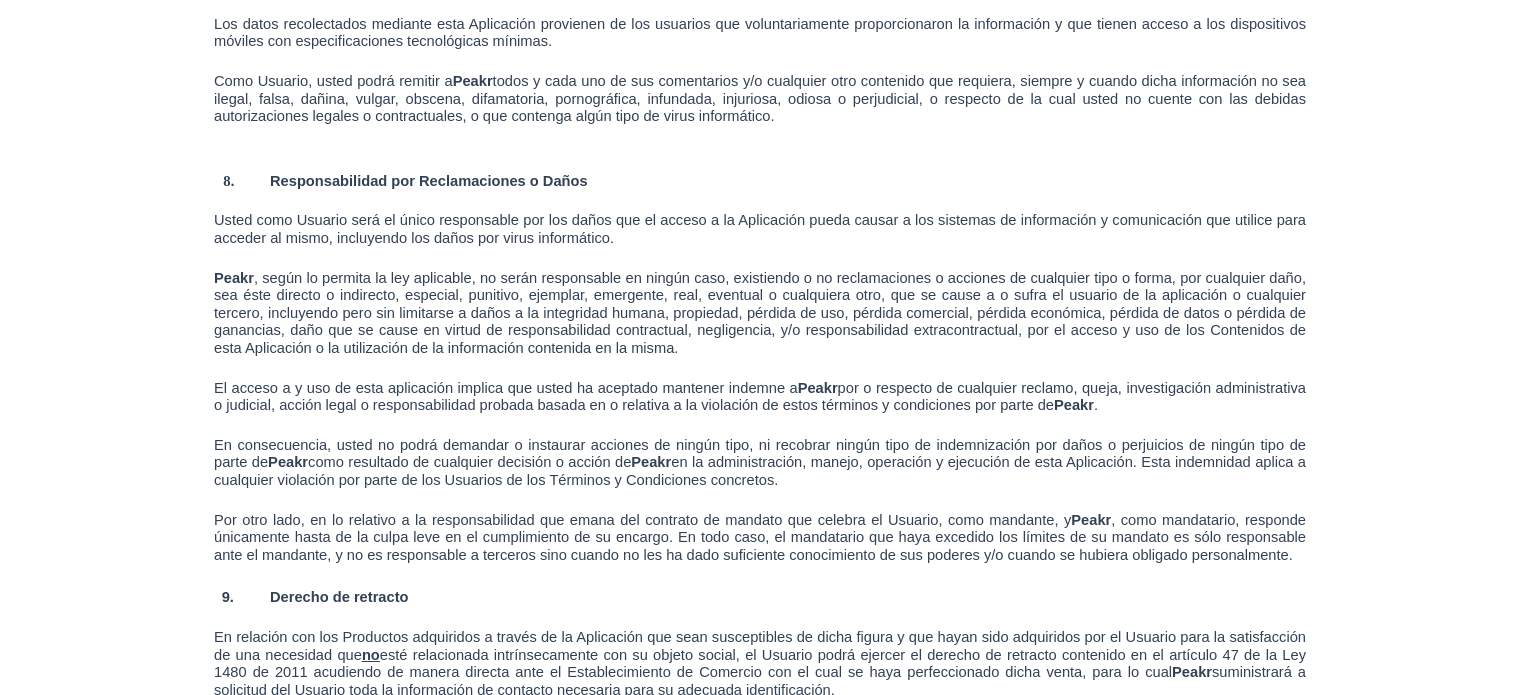 scroll, scrollTop: 8600, scrollLeft: 0, axis: vertical 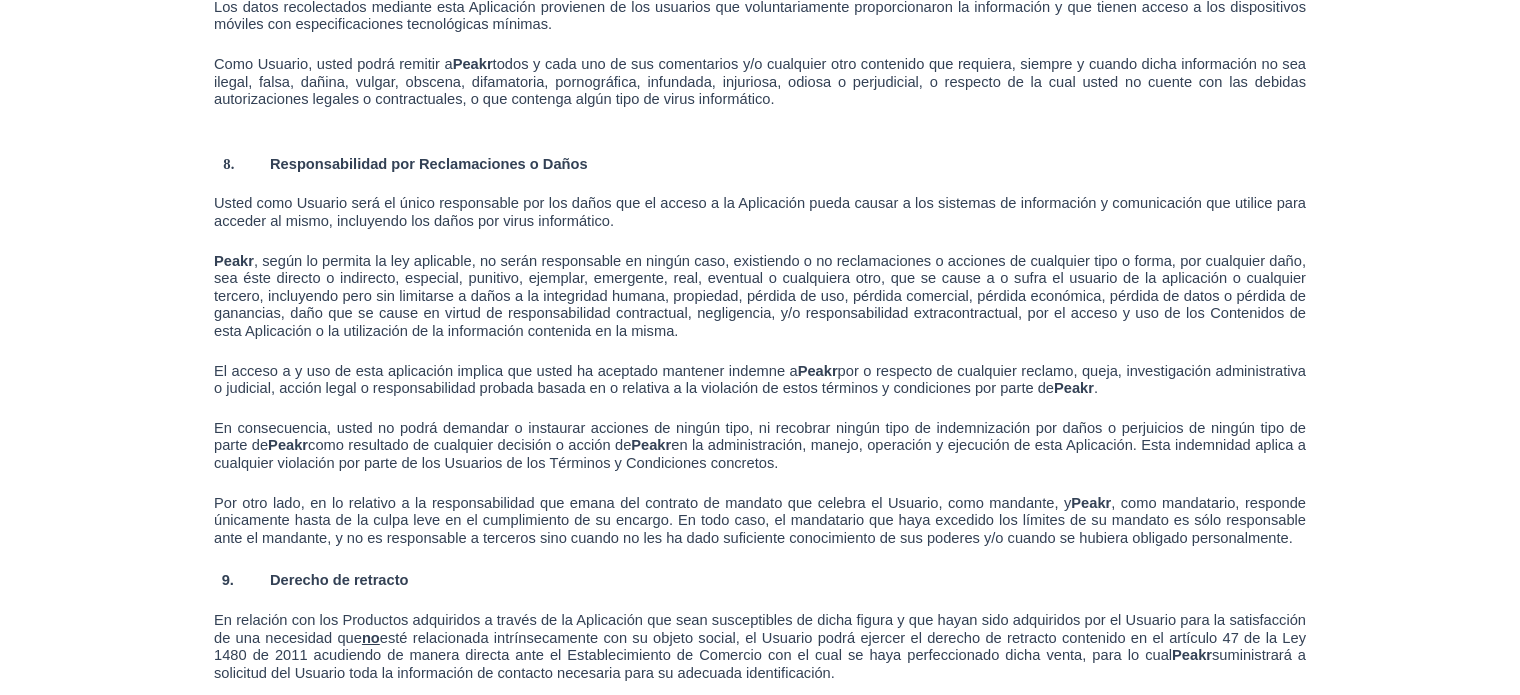 drag, startPoint x: 216, startPoint y: 206, endPoint x: 668, endPoint y: 219, distance: 452.18692 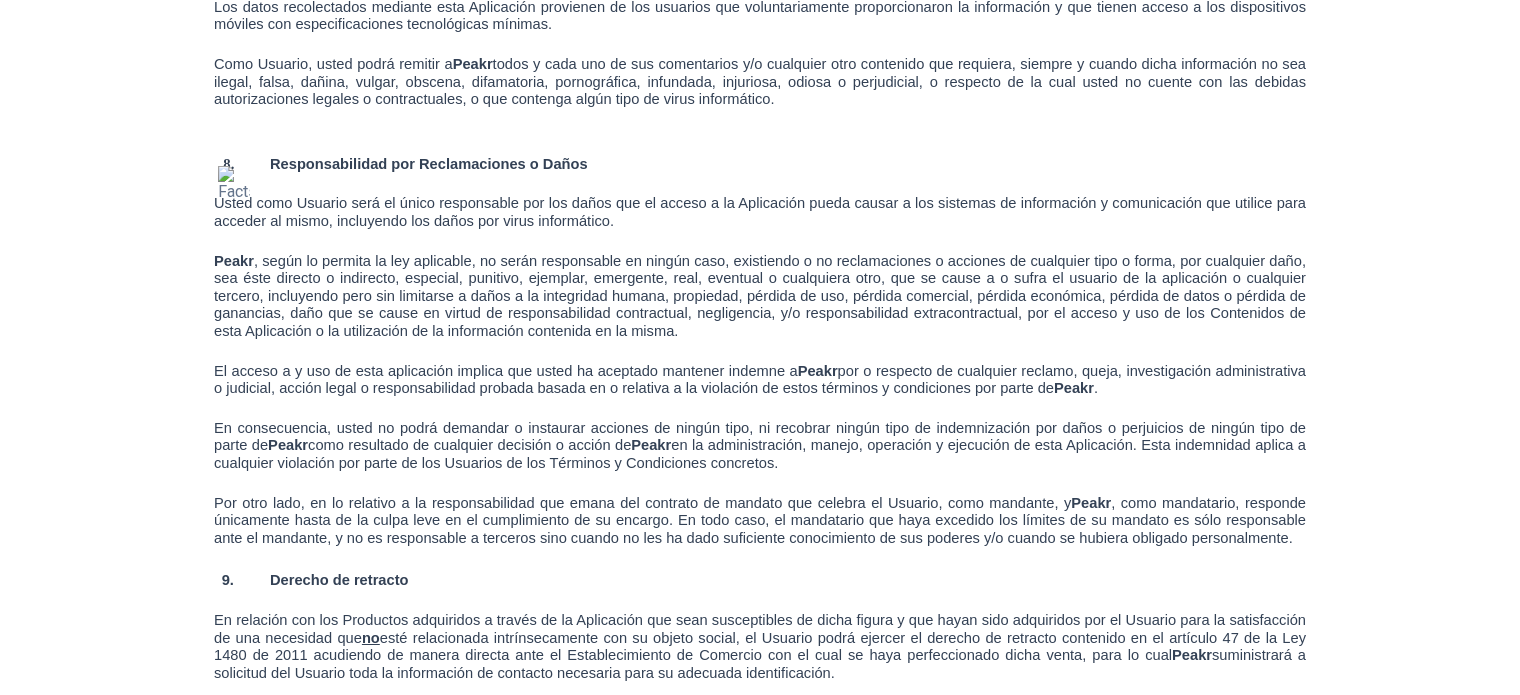 click on "Usted como Usuario será el único responsable por los daños que el acceso a la Aplicación pueda causar a los sistemas de información y comunicación que utilice para acceder al mismo, incluyendo los daños por virus informático." at bounding box center (760, 212) 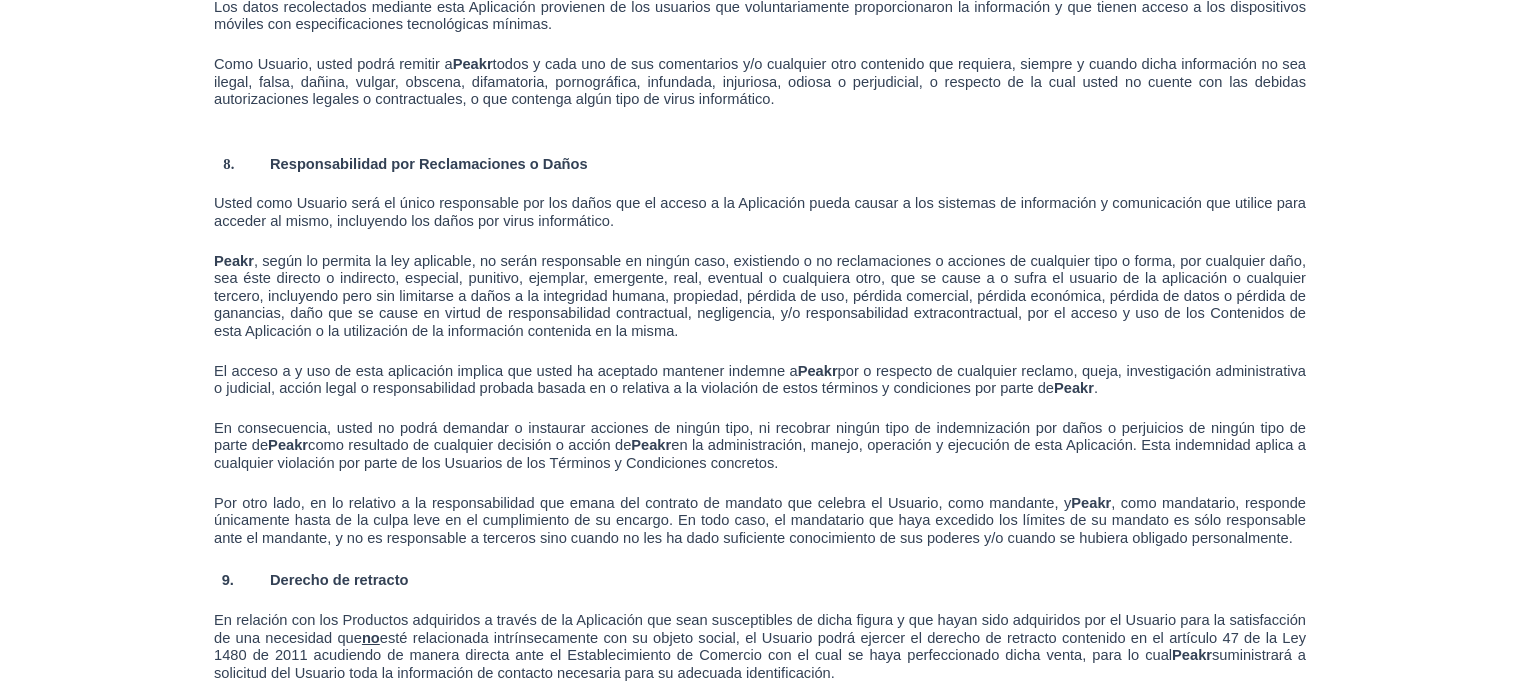 drag, startPoint x: 580, startPoint y: 217, endPoint x: 507, endPoint y: 217, distance: 73 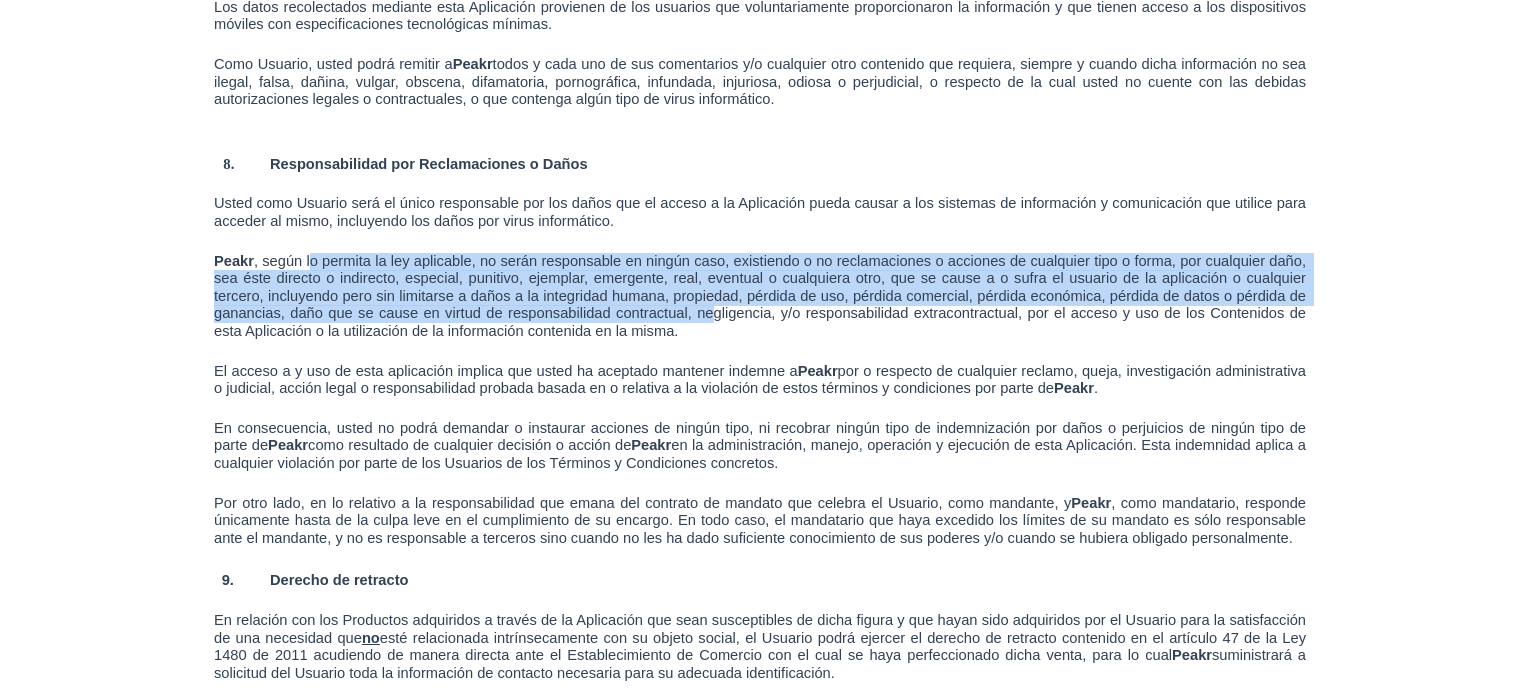 drag, startPoint x: 308, startPoint y: 266, endPoint x: 712, endPoint y: 318, distance: 407.3328 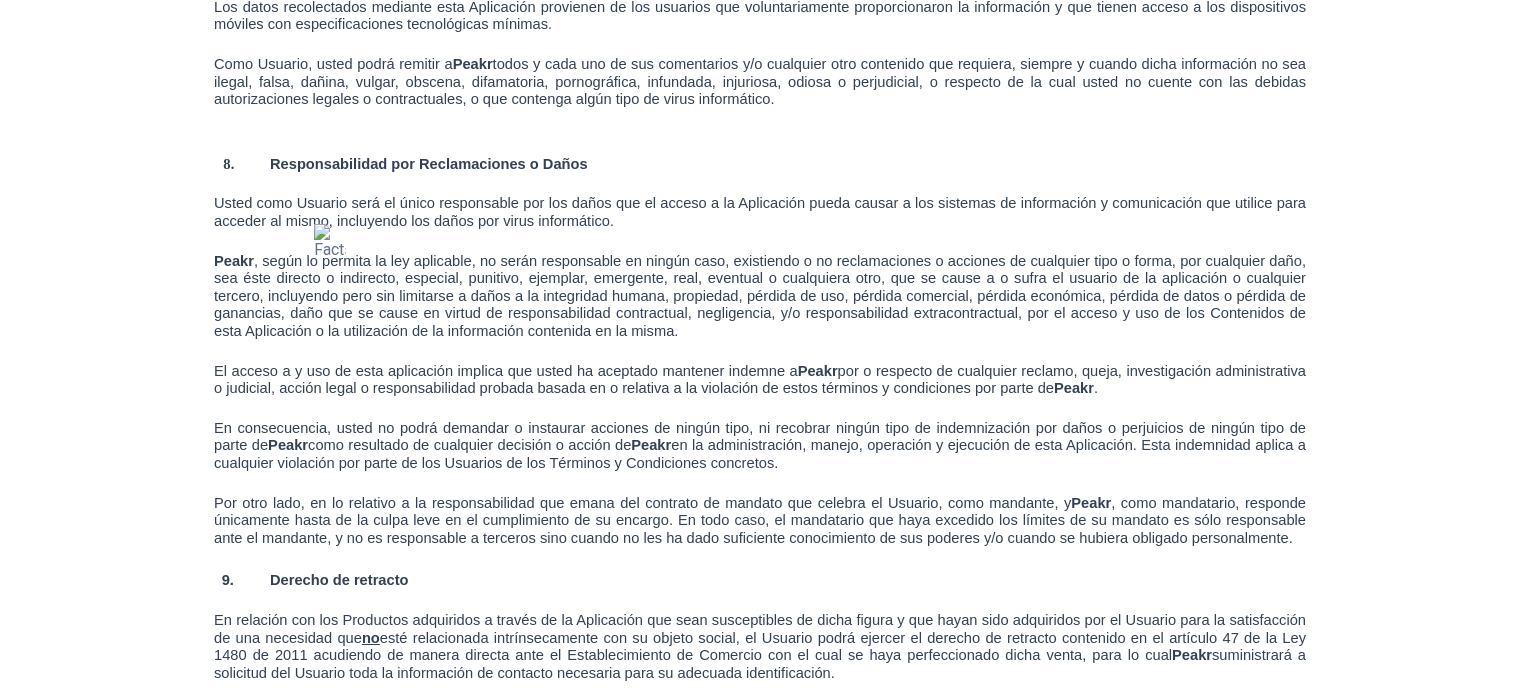 click on "Peakr , según lo permita la ley aplicable, no serán responsable en ningún caso, existiendo o no reclamaciones o acciones de cualquier tipo o forma, por cualquier daño, sea éste directo o indirecto, especial, punitivo, ejemplar, emergente, real, eventual o cualquiera otro, que se cause a o sufra el usuario de la aplicación o cualquier tercero, incluyendo pero sin limitarse a daños a la integridad humana, propiedad, pérdida de uso, pérdida comercial, pérdida económica, pérdida de datos o pérdida de ganancias, daño que se cause en virtud de responsabilidad contractual, negligencia, y/o responsabilidad extracontractual, por el acceso y uso de los Contenidos de esta Aplicación o la utilización de la información contenida en la misma." at bounding box center [760, 297] 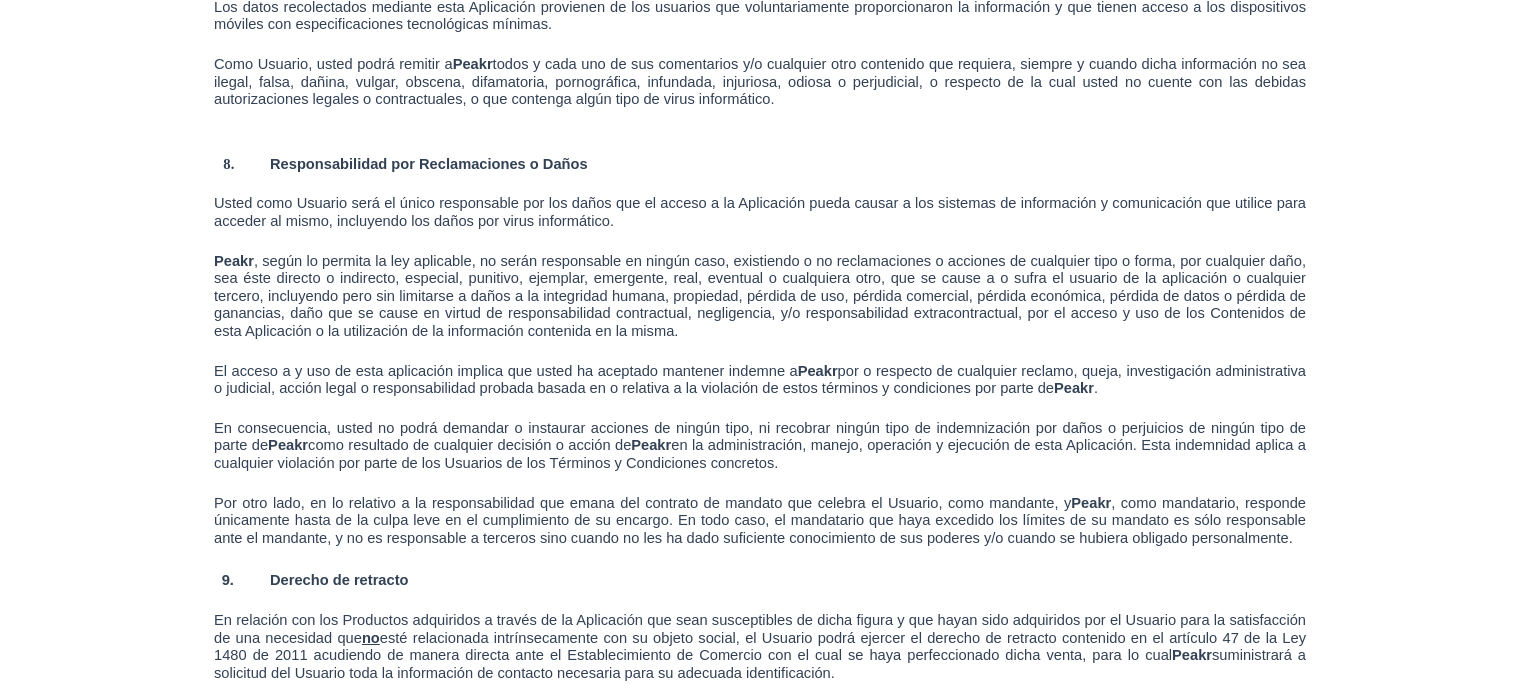 drag, startPoint x: 727, startPoint y: 327, endPoint x: 484, endPoint y: 268, distance: 250.06 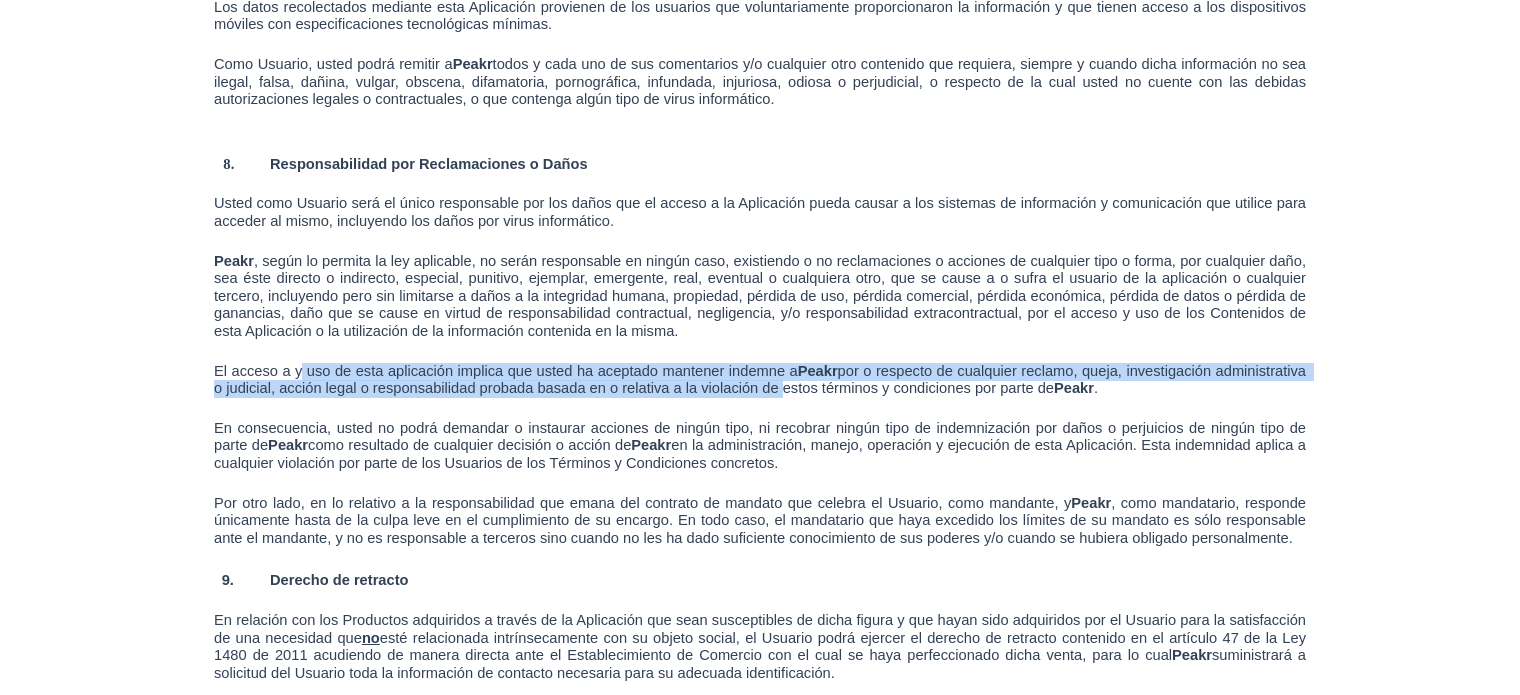 drag, startPoint x: 317, startPoint y: 366, endPoint x: 781, endPoint y: 388, distance: 464.52127 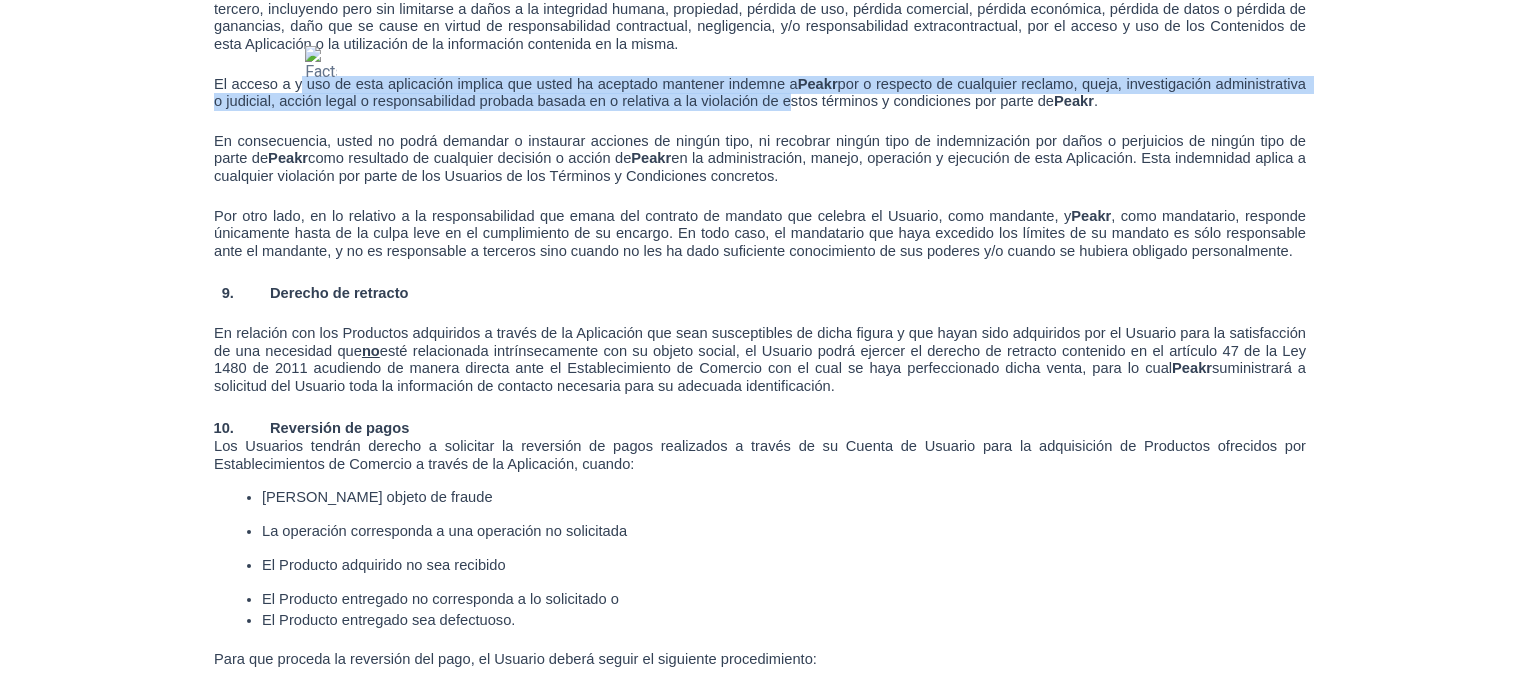 scroll, scrollTop: 9200, scrollLeft: 0, axis: vertical 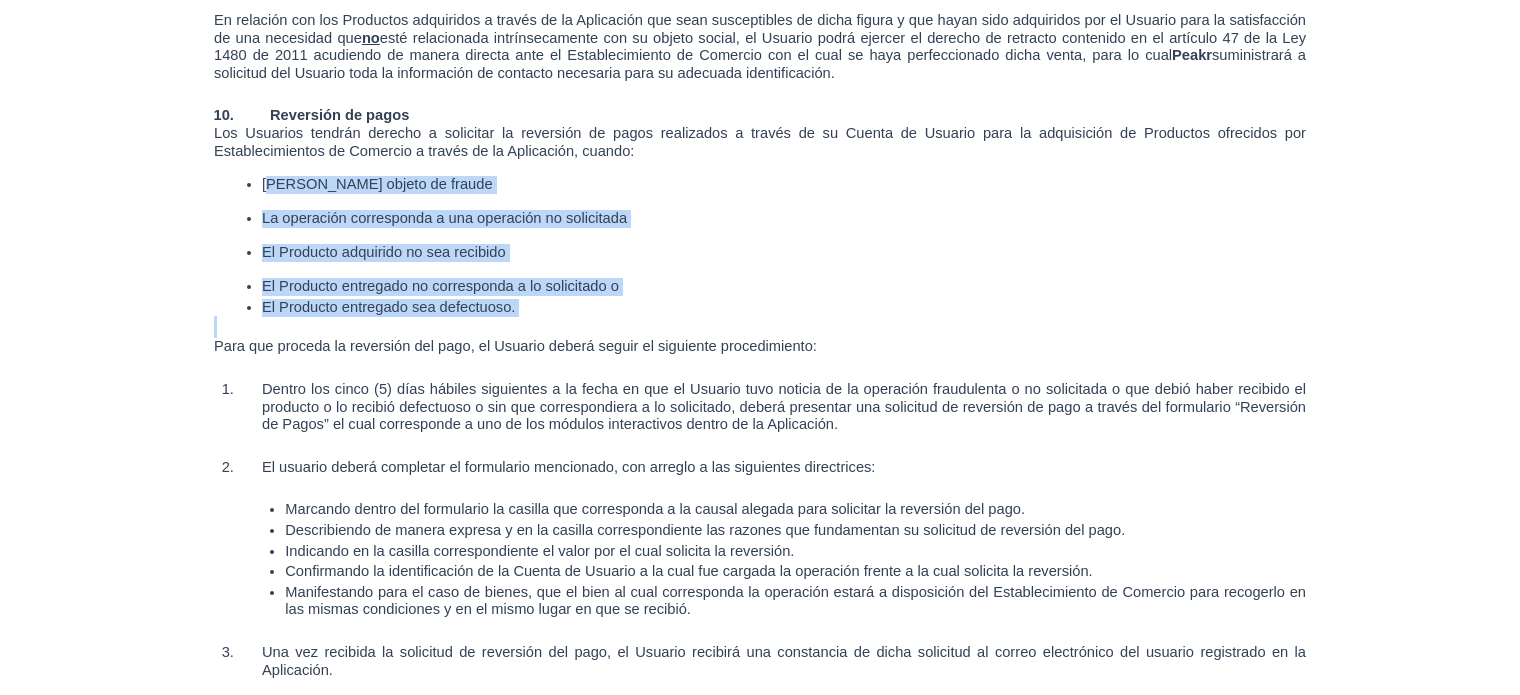 drag, startPoint x: 272, startPoint y: 183, endPoint x: 679, endPoint y: 309, distance: 426.0575 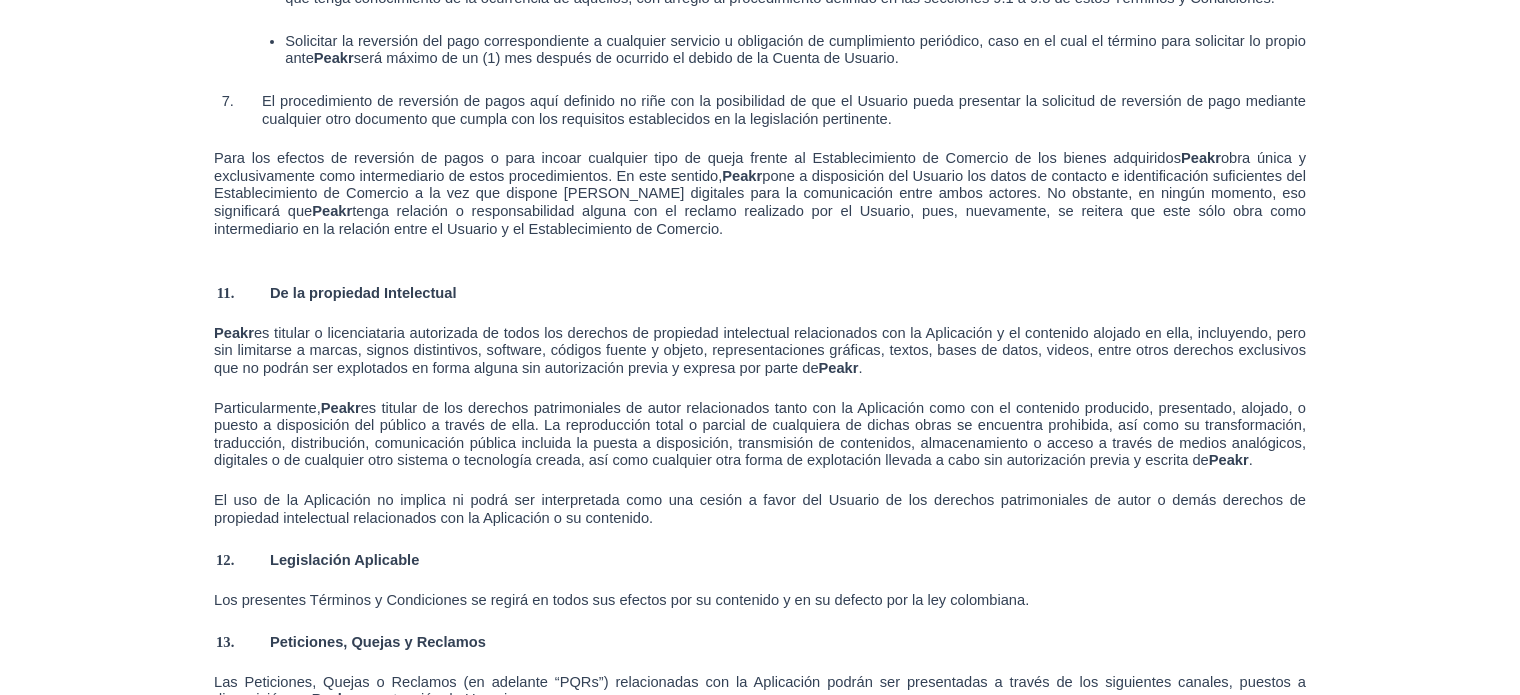 scroll, scrollTop: 10400, scrollLeft: 0, axis: vertical 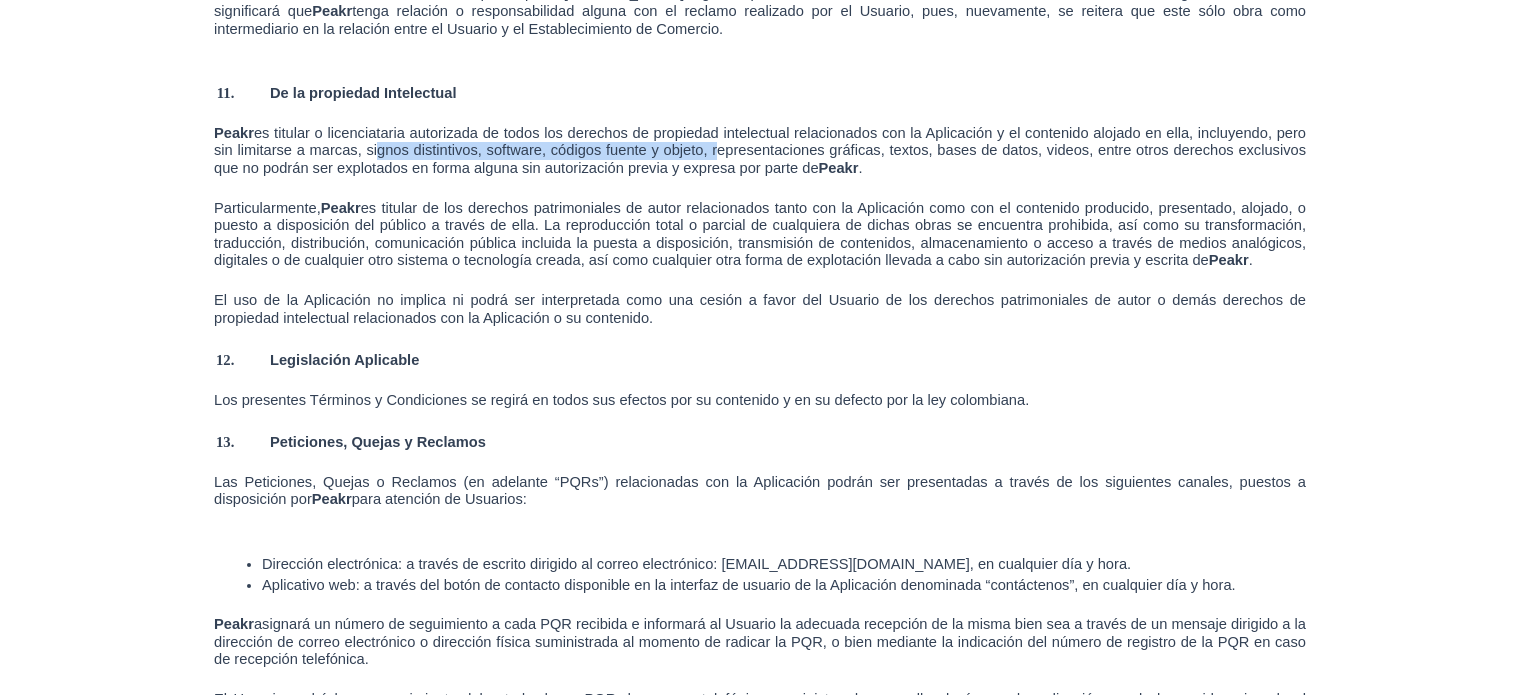 drag, startPoint x: 370, startPoint y: 135, endPoint x: 712, endPoint y: 143, distance: 342.09357 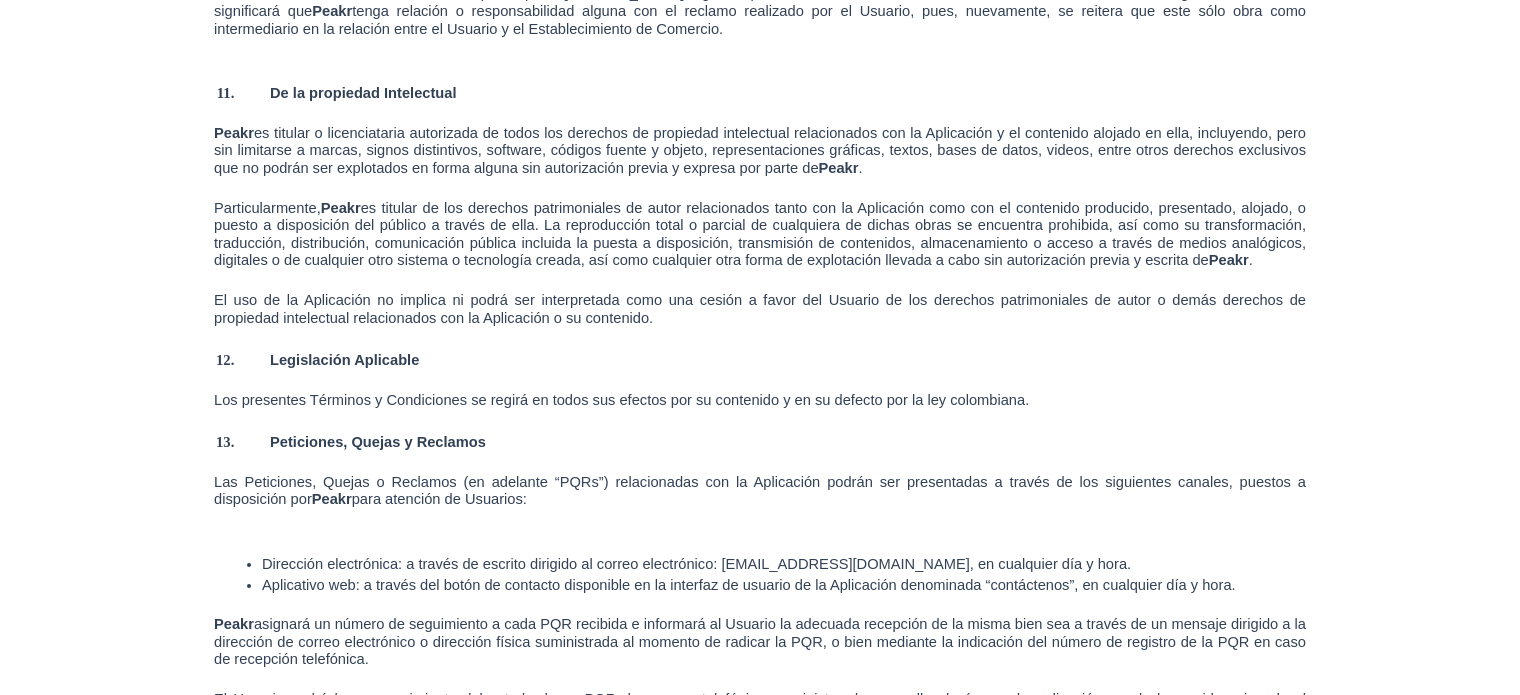 click on "es titular o licenciataria autorizada de todos los derechos de propiedad intelectual relacionados con la Aplicación y el contenido alojado en ella, incluyendo, pero sin limitarse a marcas, signos distintivos, software, códigos fuente y objeto, representaciones gráficas, textos, bases de datos, videos, entre otros derechos exclusivos que no podrán ser explotados en forma alguna sin autorización previa y expresa por parte de" at bounding box center [762, 150] 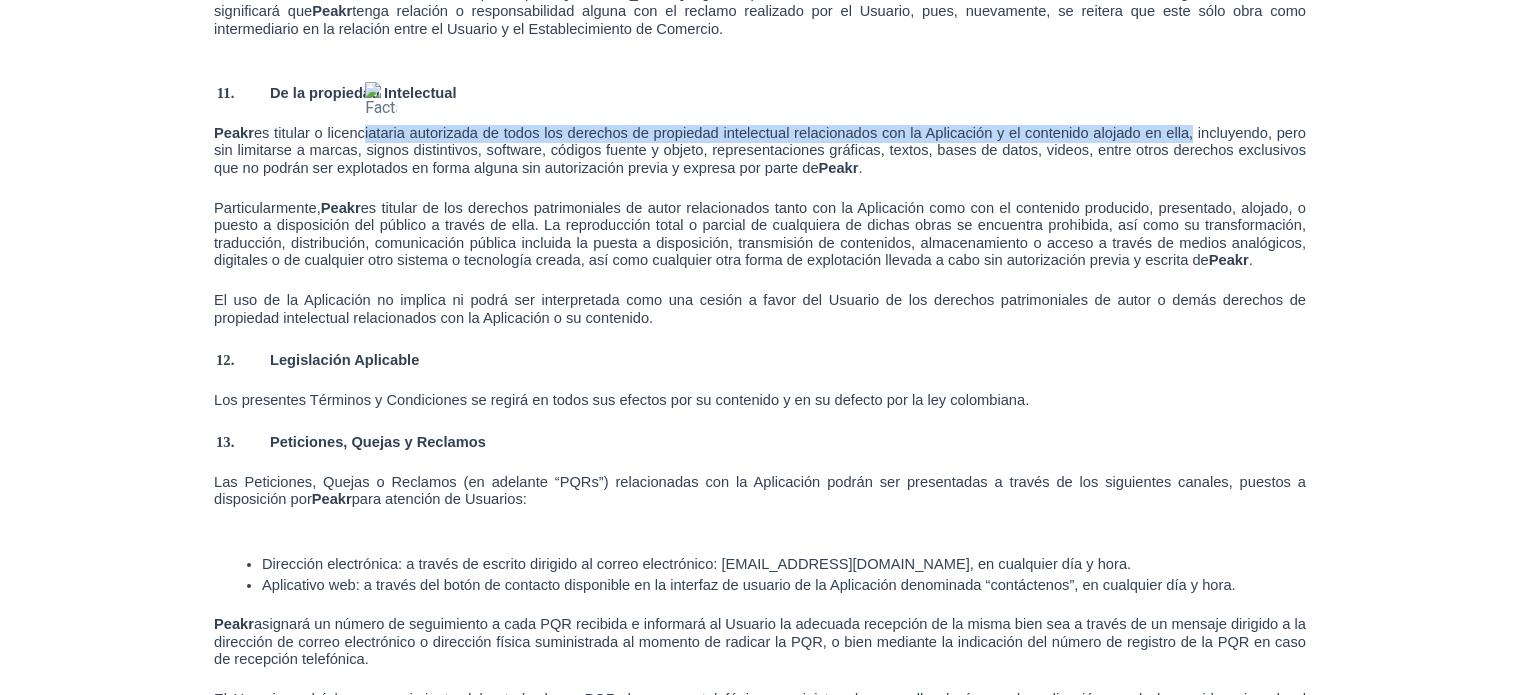 drag, startPoint x: 360, startPoint y: 115, endPoint x: 1188, endPoint y: 118, distance: 828.00543 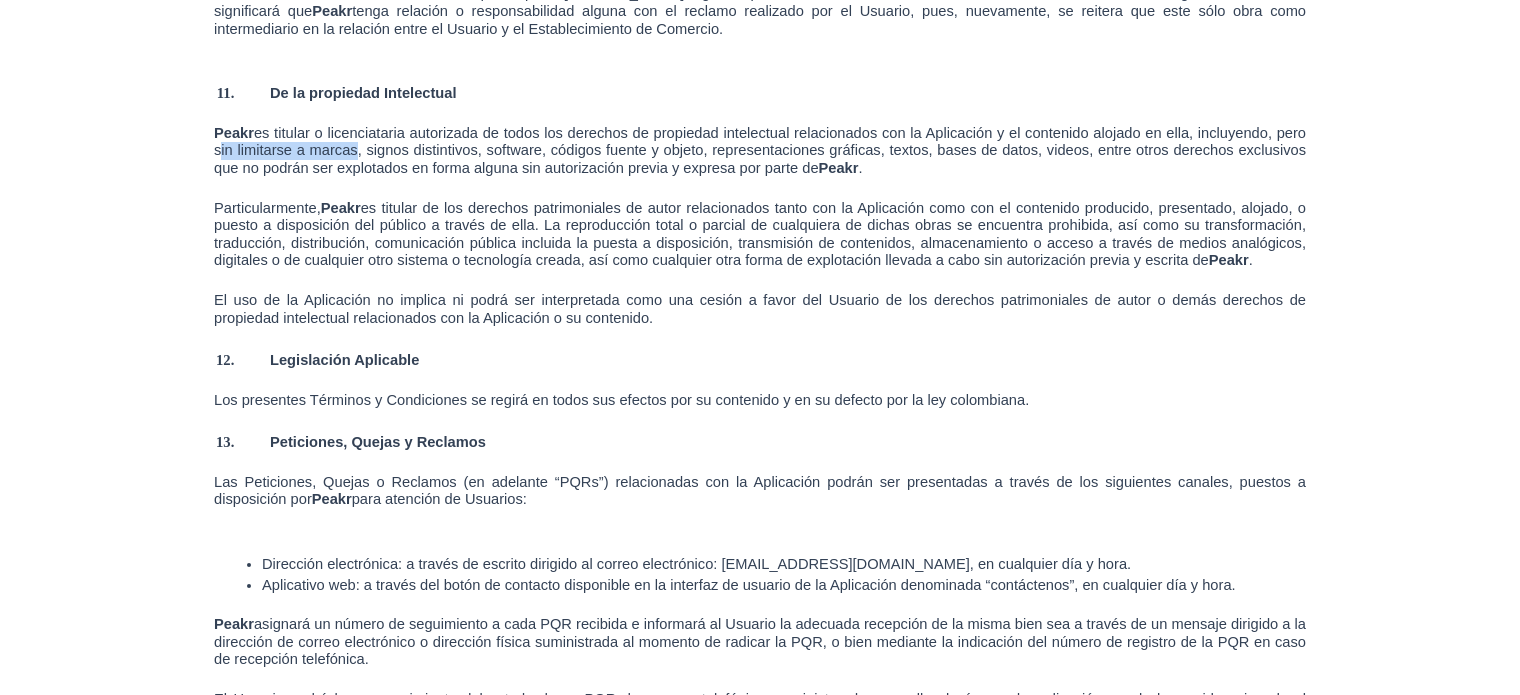 drag, startPoint x: 215, startPoint y: 140, endPoint x: 350, endPoint y: 141, distance: 135.00371 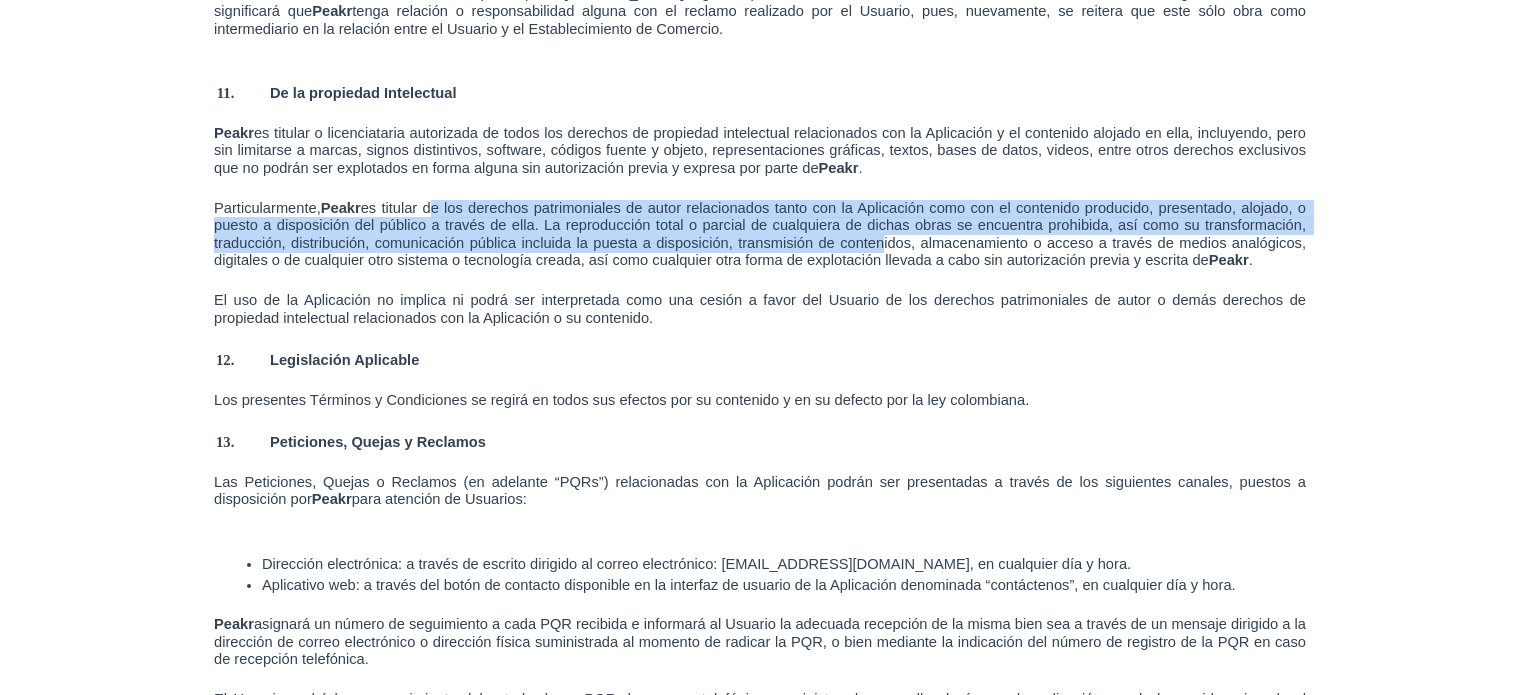 drag, startPoint x: 429, startPoint y: 195, endPoint x: 877, endPoint y: 219, distance: 448.6424 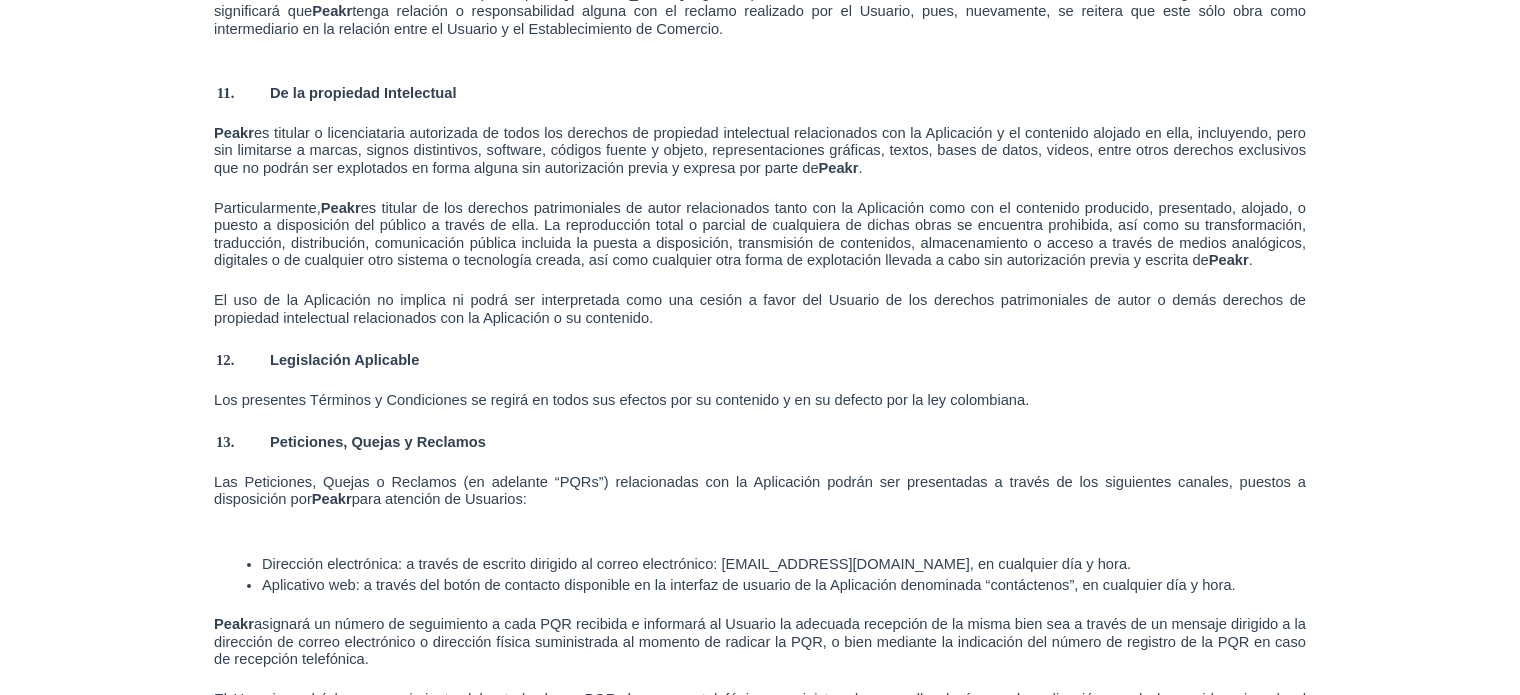 click on "es titular de los derechos patrimoniales de autor relacionados tanto con la Aplicación como con el contenido producido, presentado, alojado, o puesto a disposición del público a través de ella. La reproducción total o parcial de cualquiera de dichas obras se encuentra prohibida, así como su transformación, traducción, distribución, comunicación pública incluida la puesta a disposición, transmisión de contenidos, almacenamiento o acceso a través de medios analógicos, digitales o de cualquier otro sistema o tecnología creada, así como cualquier otra forma de explotación llevada a cabo sin autorización previa y escrita de" at bounding box center [762, 234] 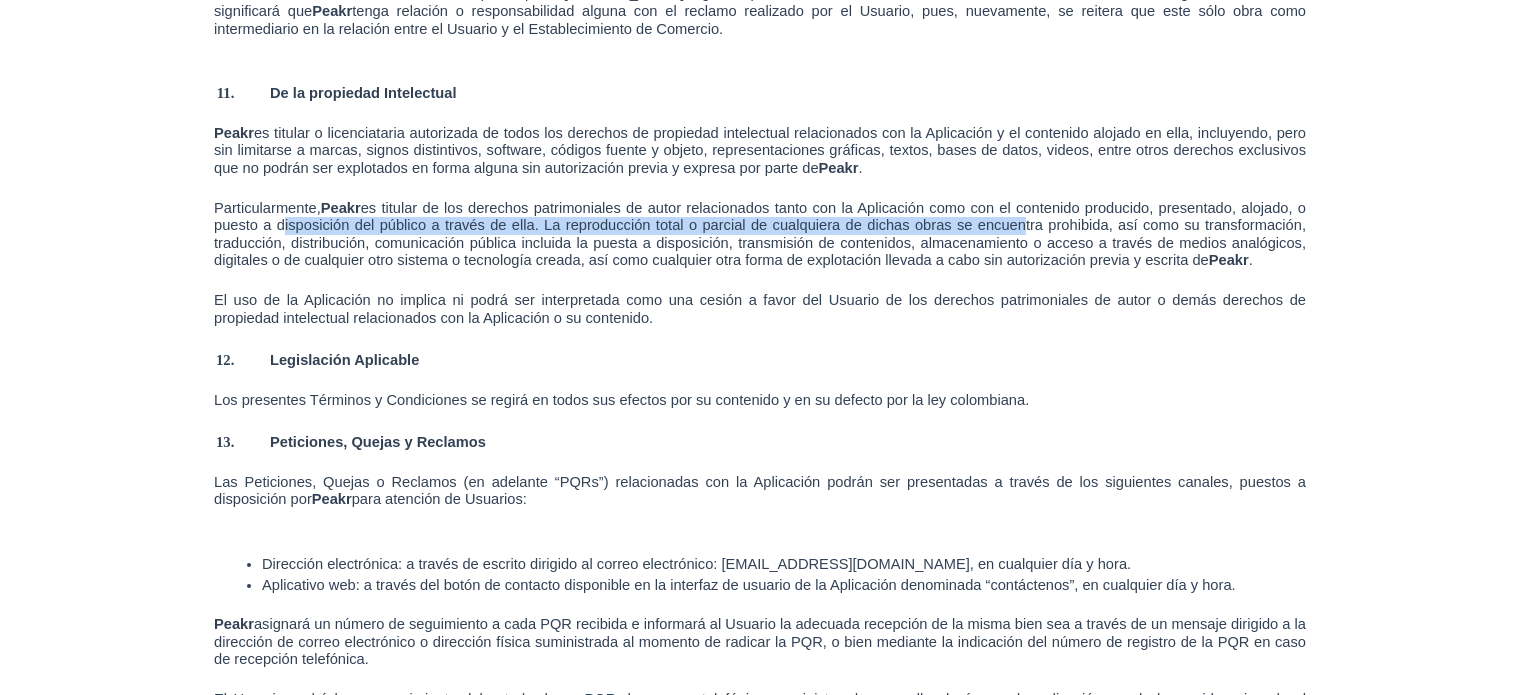 drag, startPoint x: 275, startPoint y: 207, endPoint x: 1018, endPoint y: 210, distance: 743.00604 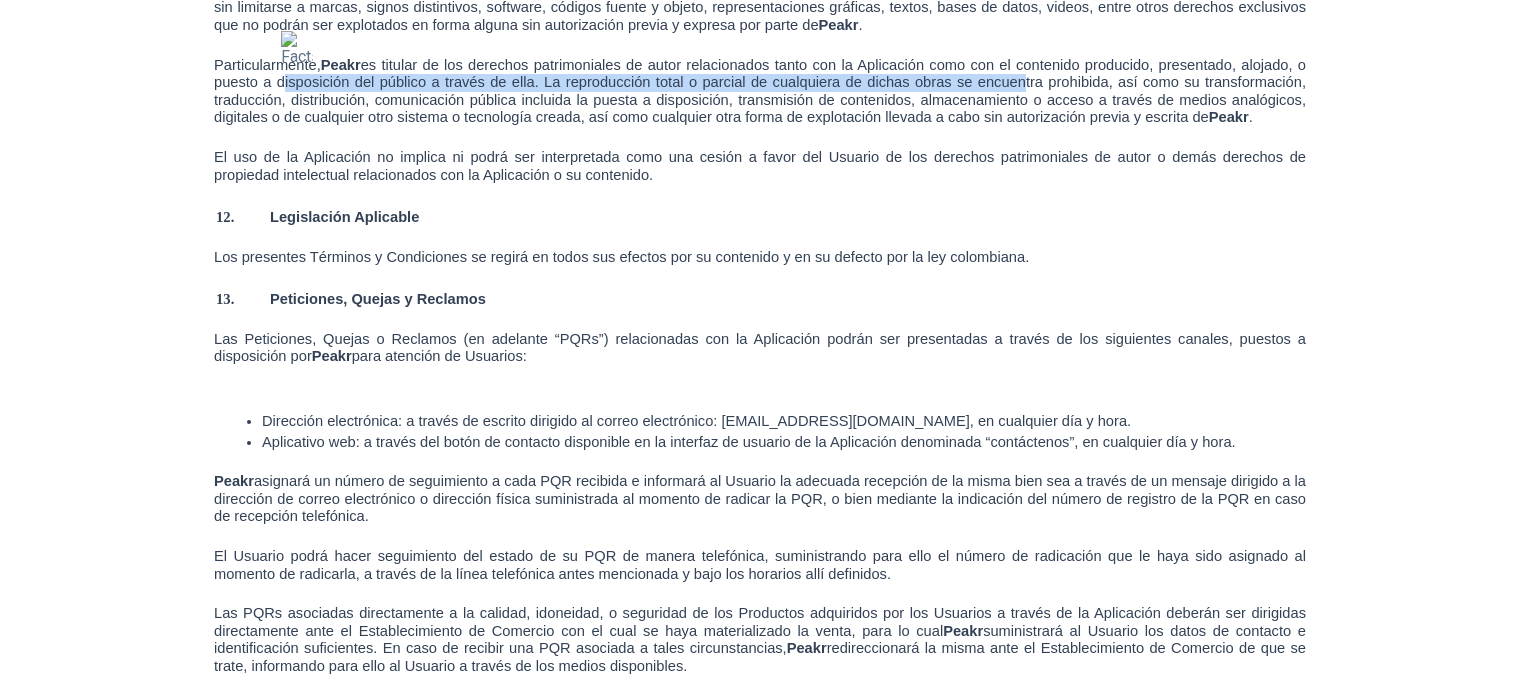 scroll, scrollTop: 10600, scrollLeft: 0, axis: vertical 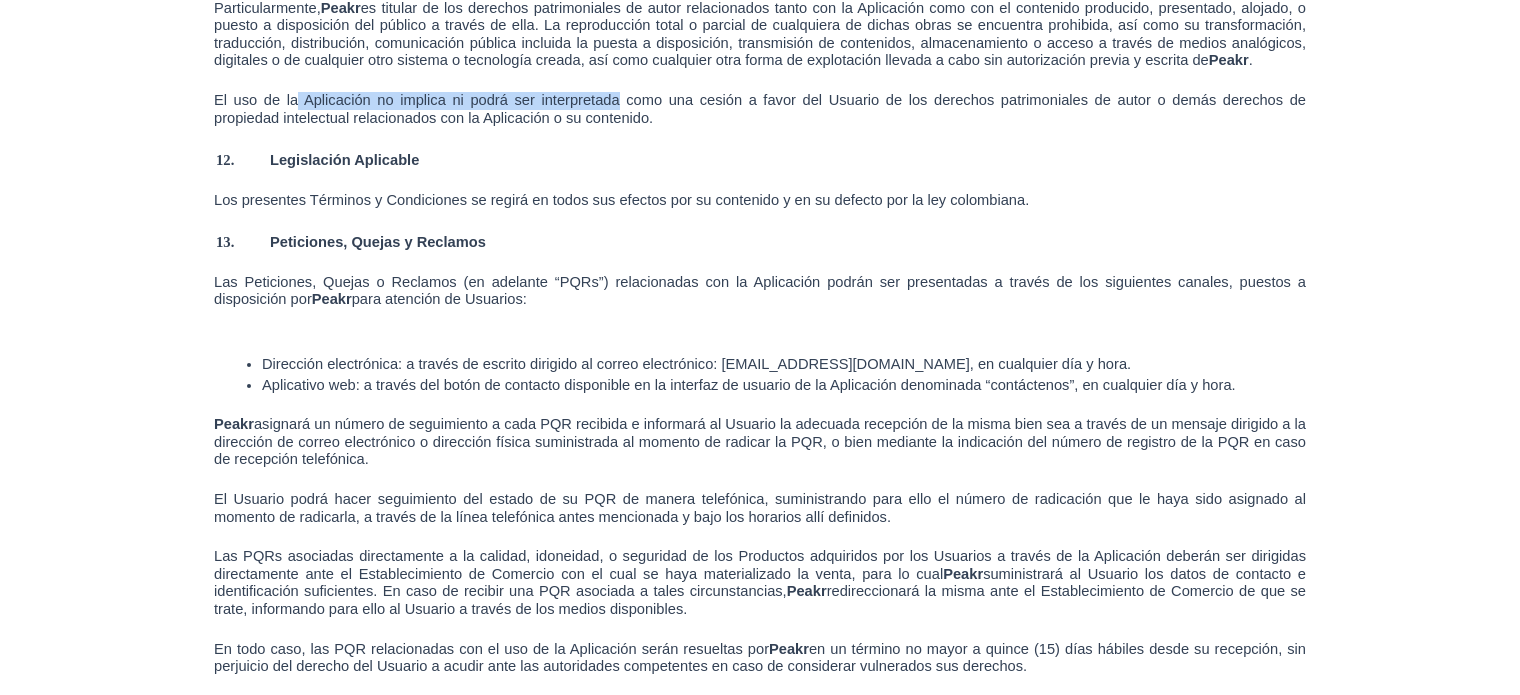 drag, startPoint x: 298, startPoint y: 82, endPoint x: 672, endPoint y: 90, distance: 374.08554 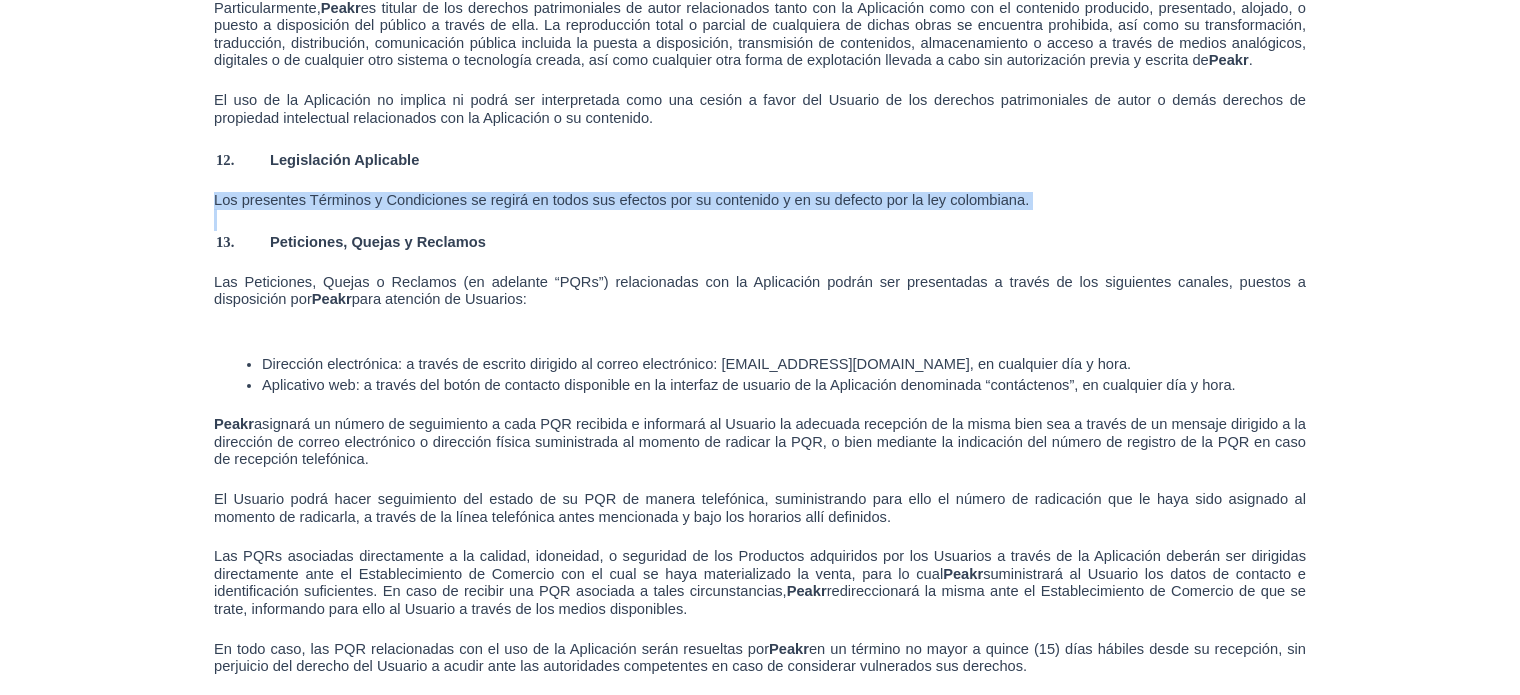 drag, startPoint x: 197, startPoint y: 183, endPoint x: 948, endPoint y: 192, distance: 751.05396 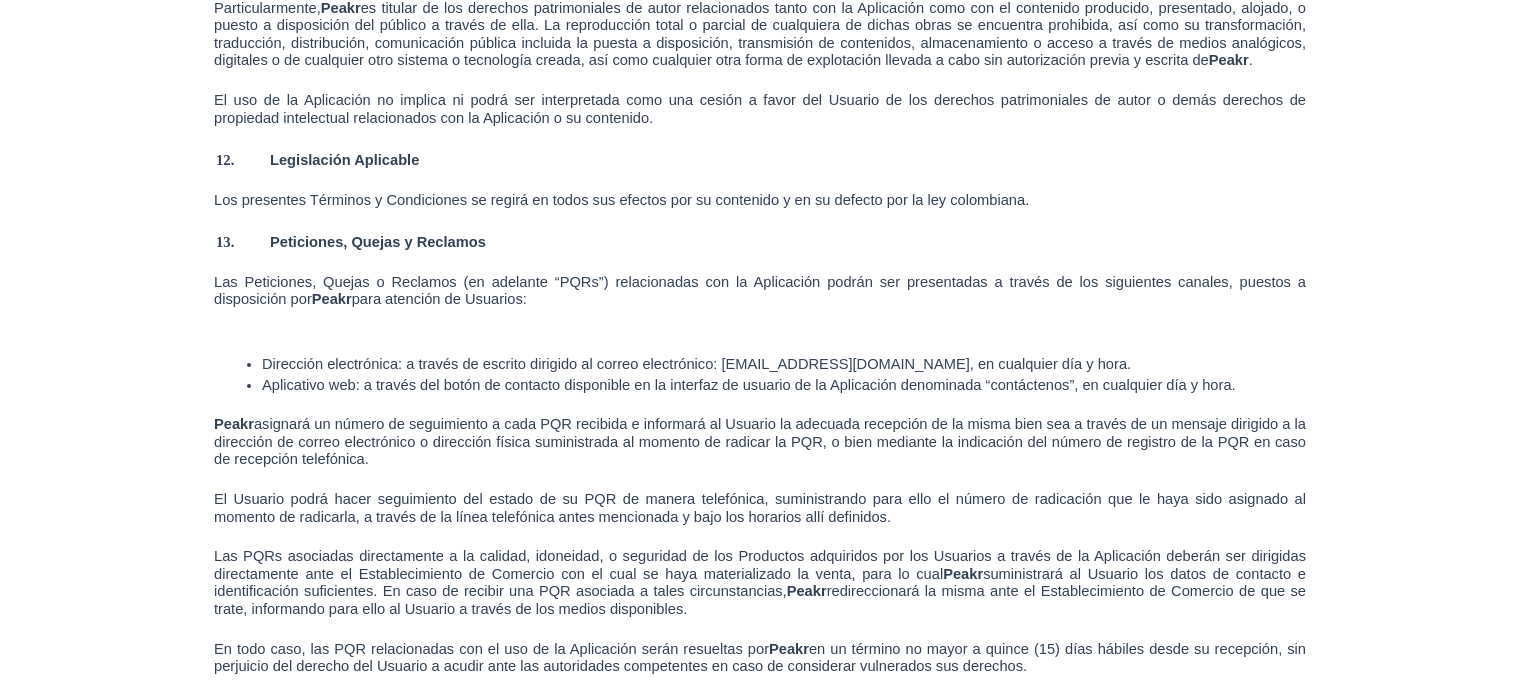click at bounding box center [760, 320] 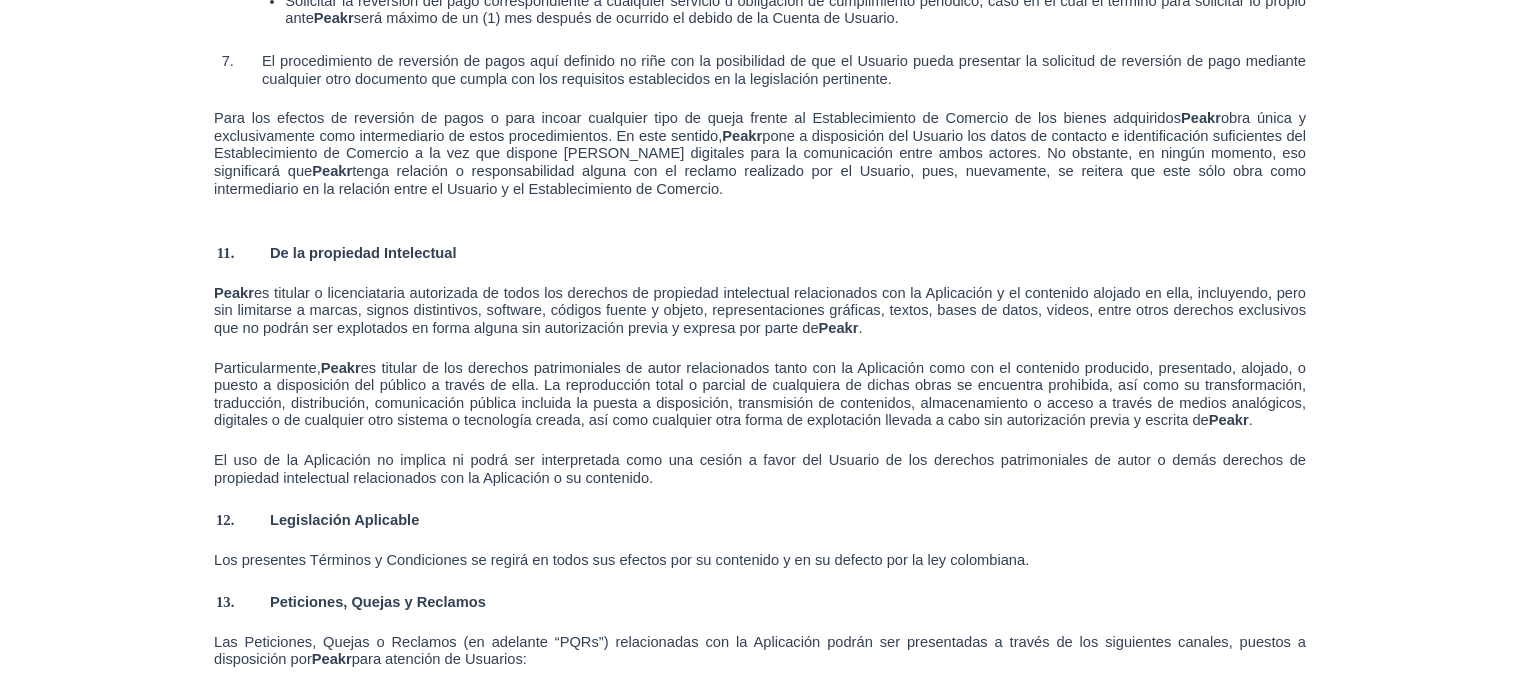 scroll, scrollTop: 10190, scrollLeft: 0, axis: vertical 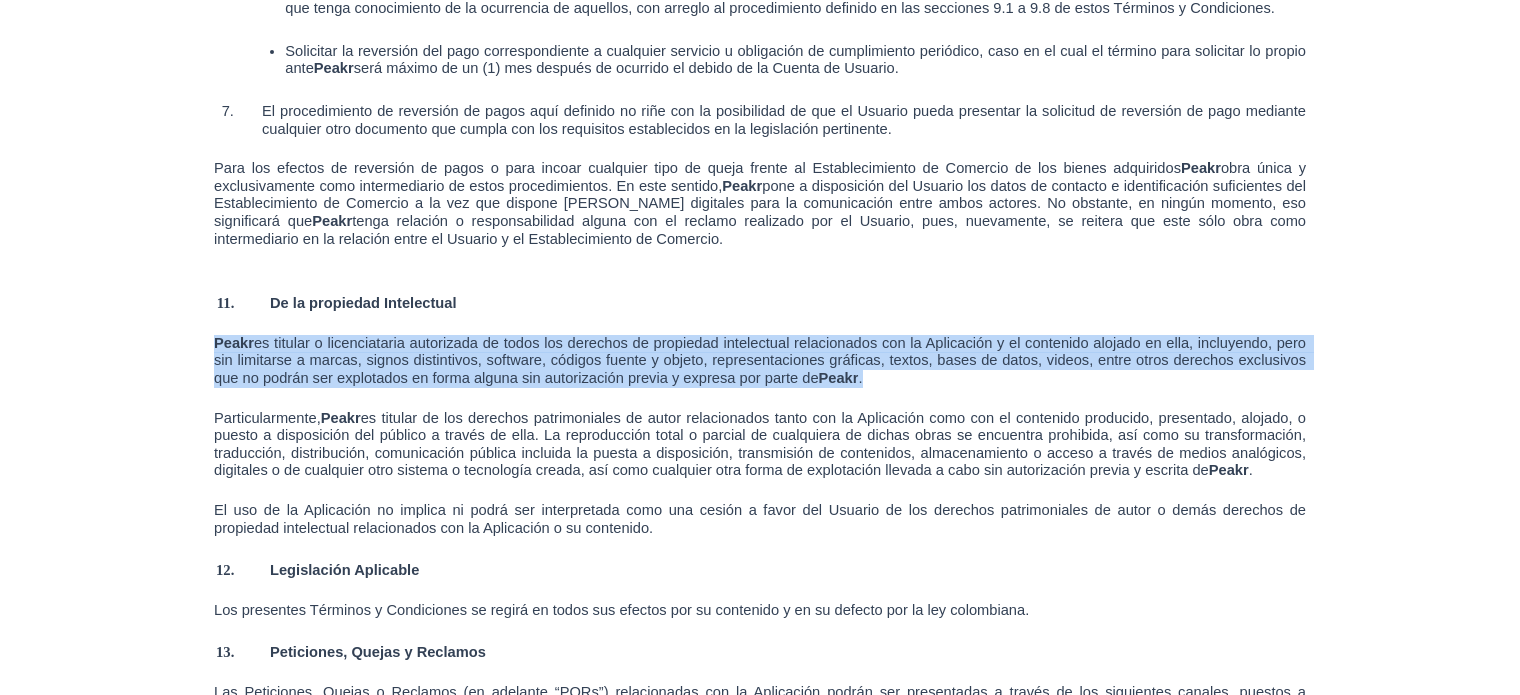 drag, startPoint x: 210, startPoint y: 326, endPoint x: 1247, endPoint y: 361, distance: 1037.5905 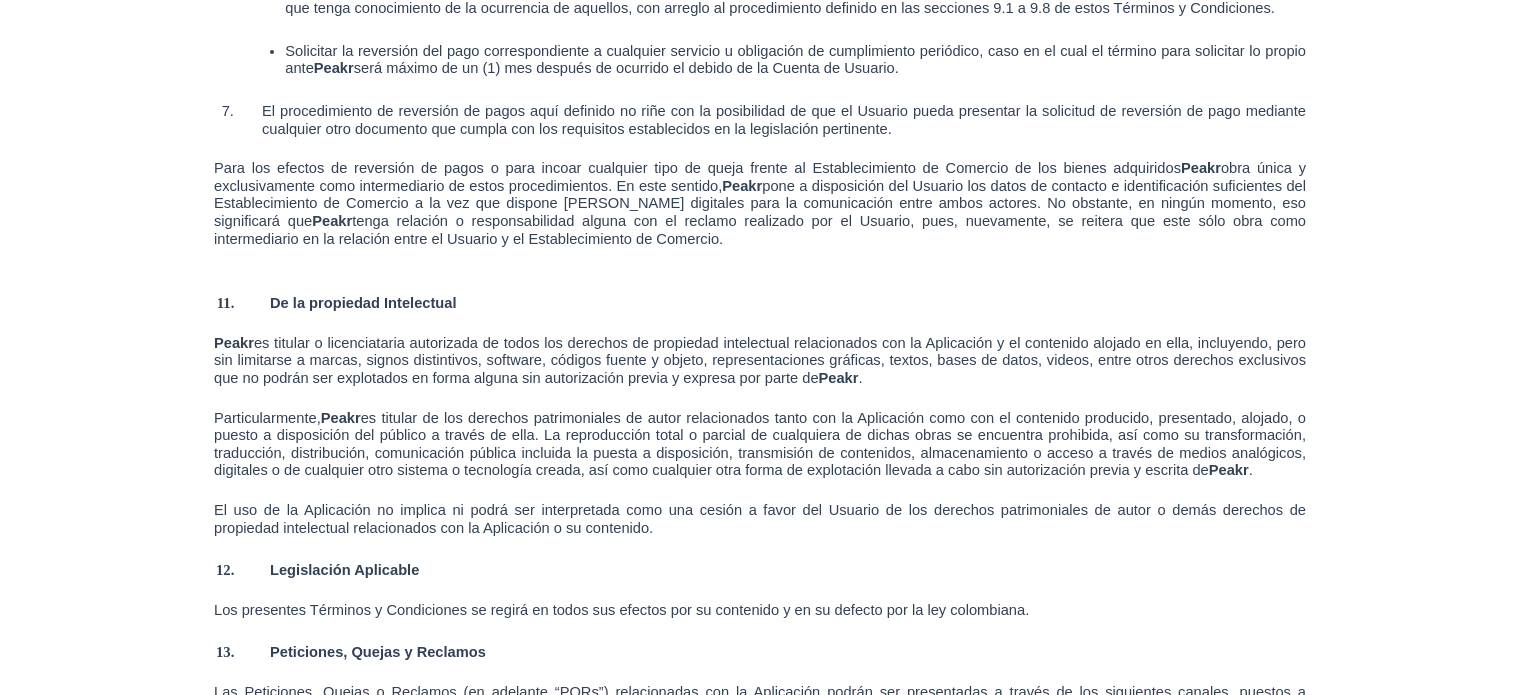 drag, startPoint x: 348, startPoint y: 315, endPoint x: 253, endPoint y: 331, distance: 96.337944 